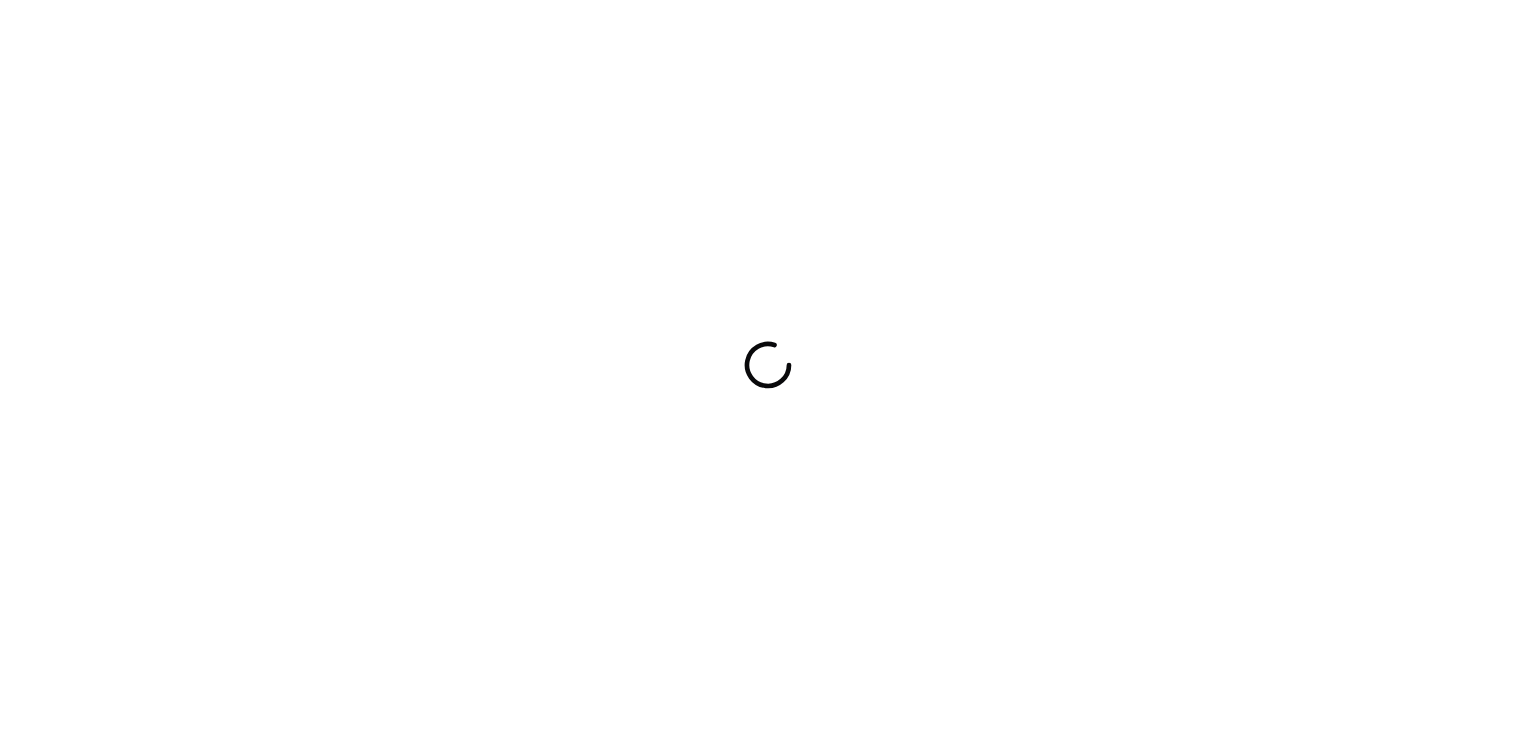 scroll, scrollTop: 0, scrollLeft: 0, axis: both 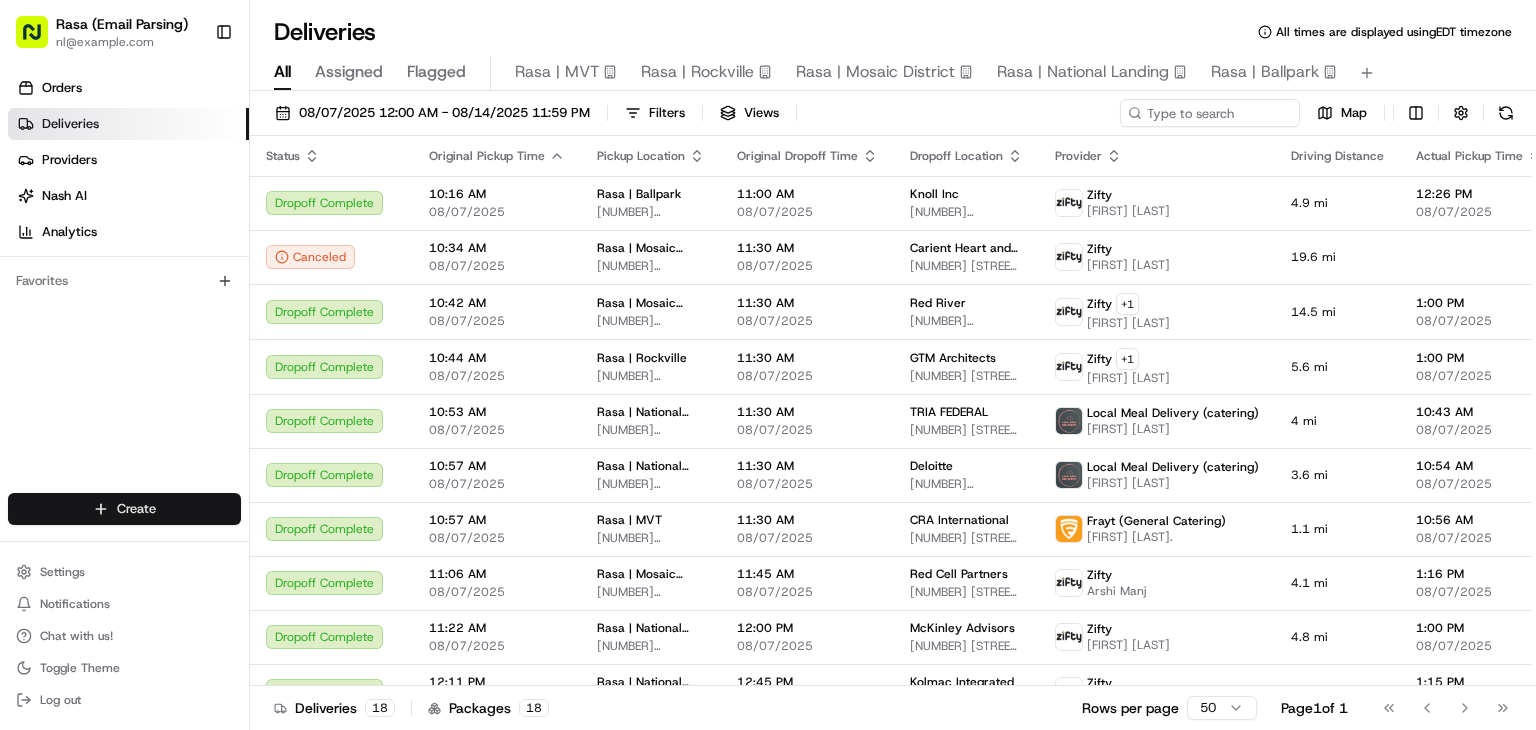 click on "Rasa (Email Parsing) nl@example.com Toggle Sidebar Orders Deliveries Providers Nash AI Analytics Favorites Main Menu Members & Organization Organization Users Roles Preferences Customization Tracking Orchestration Automations Locations Pickup Locations Dropoff Locations Billing Billing Refund Requests Integrations Notification Triggers Webhooks API Keys Request Logs Create Settings Notifications Chat with us! Toggle Theme Log out Deliveries All times are displayed using EDT timezone All Assigned Flagged Rasa | MVT Rasa | Rockville Rasa | Mosaic District Rasa | National Landing Rasa | Ballpark 08/07/2025 12:00 AM - 08/14/2025 11:59 PM Filters Views Map Status Original Pickup Time Pickup Location Original Dropoff Time Dropoff Location Provider Driving Distance Actual Pickup Time Actual Dropoff Time Reference Id Action Dropoff Complete 10:16 AM 08/07/2025 Rasa | Ballpark [NUMBER] [STREET], [CITY], [STATE] [POSTAL_CODE], USA 11:00 AM 08/07/2025 Knoll Inc [NUMBER] [STREET], [CITY], [STATE] [POSTAL_CODE], USA Zifty 4.9 mi" at bounding box center (768, 365) 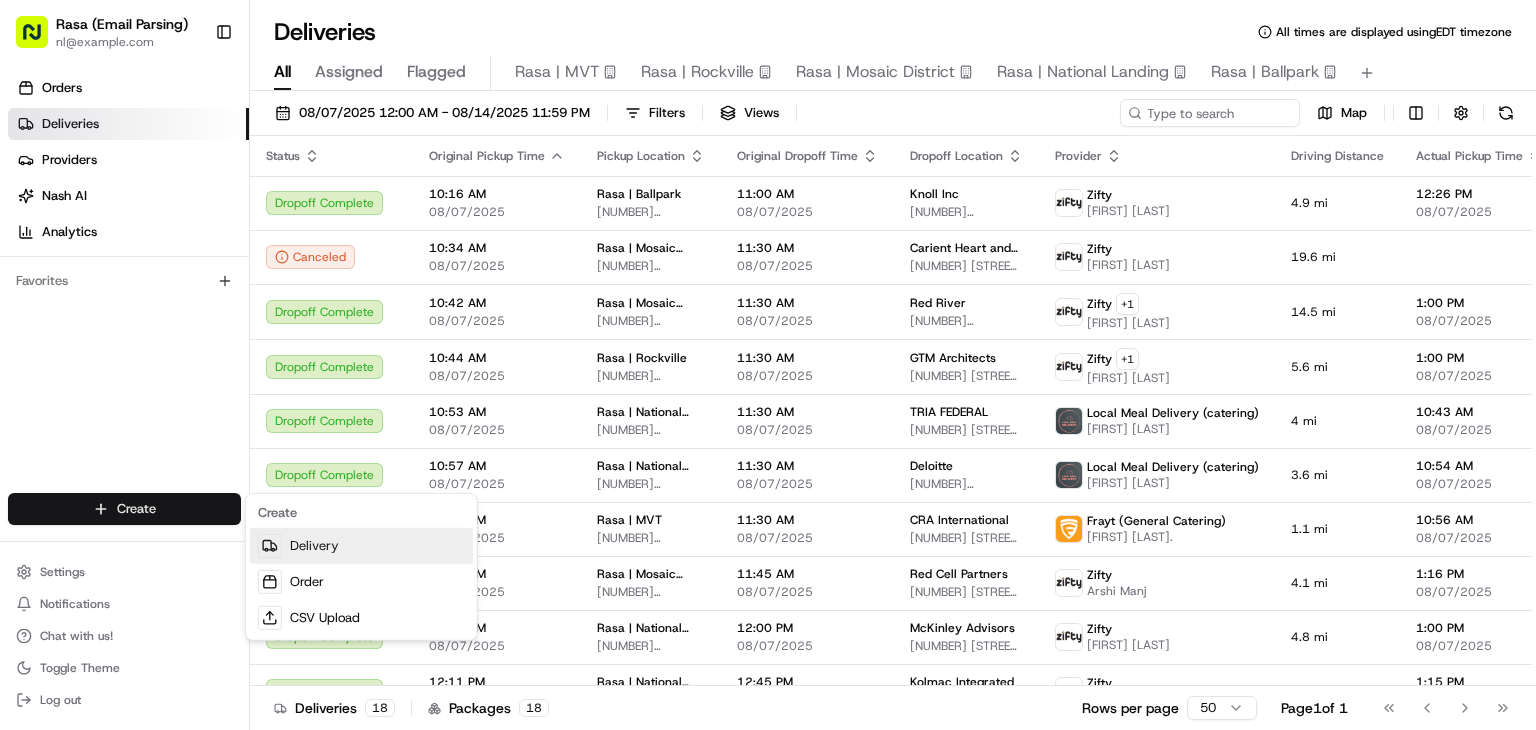 click on "Delivery" at bounding box center [361, 546] 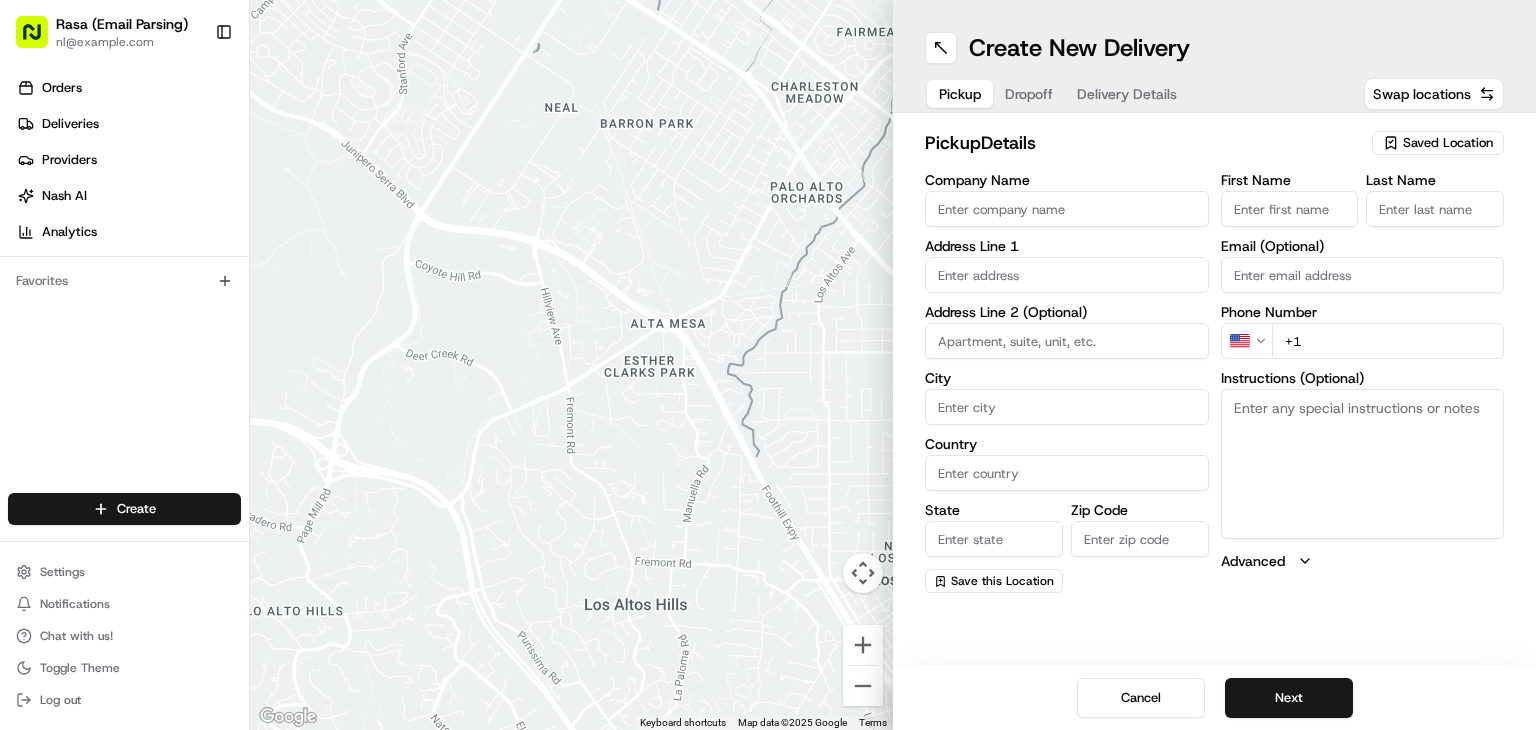click on "Saved Location" at bounding box center [1448, 143] 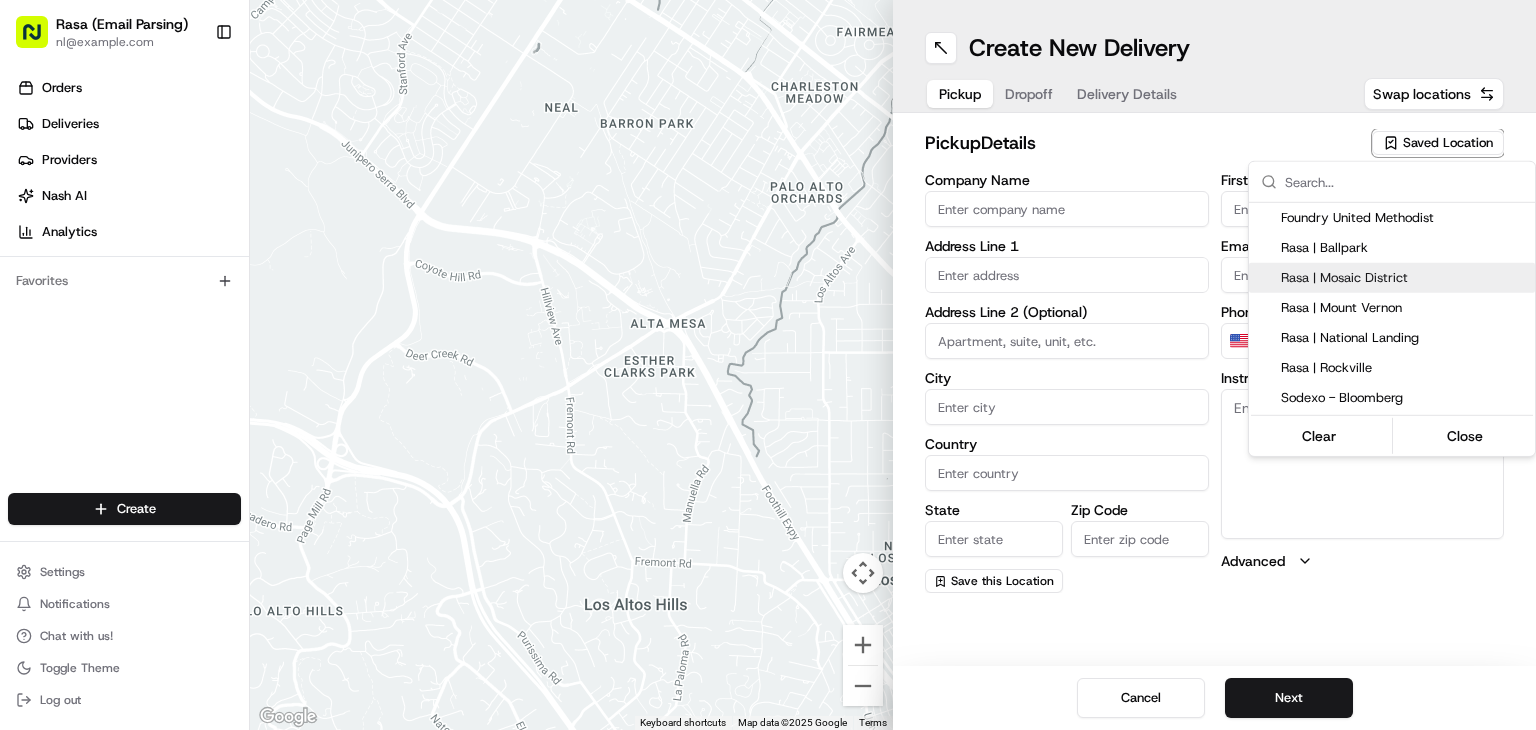 click on "Rasa | Mosaic District" at bounding box center (1404, 278) 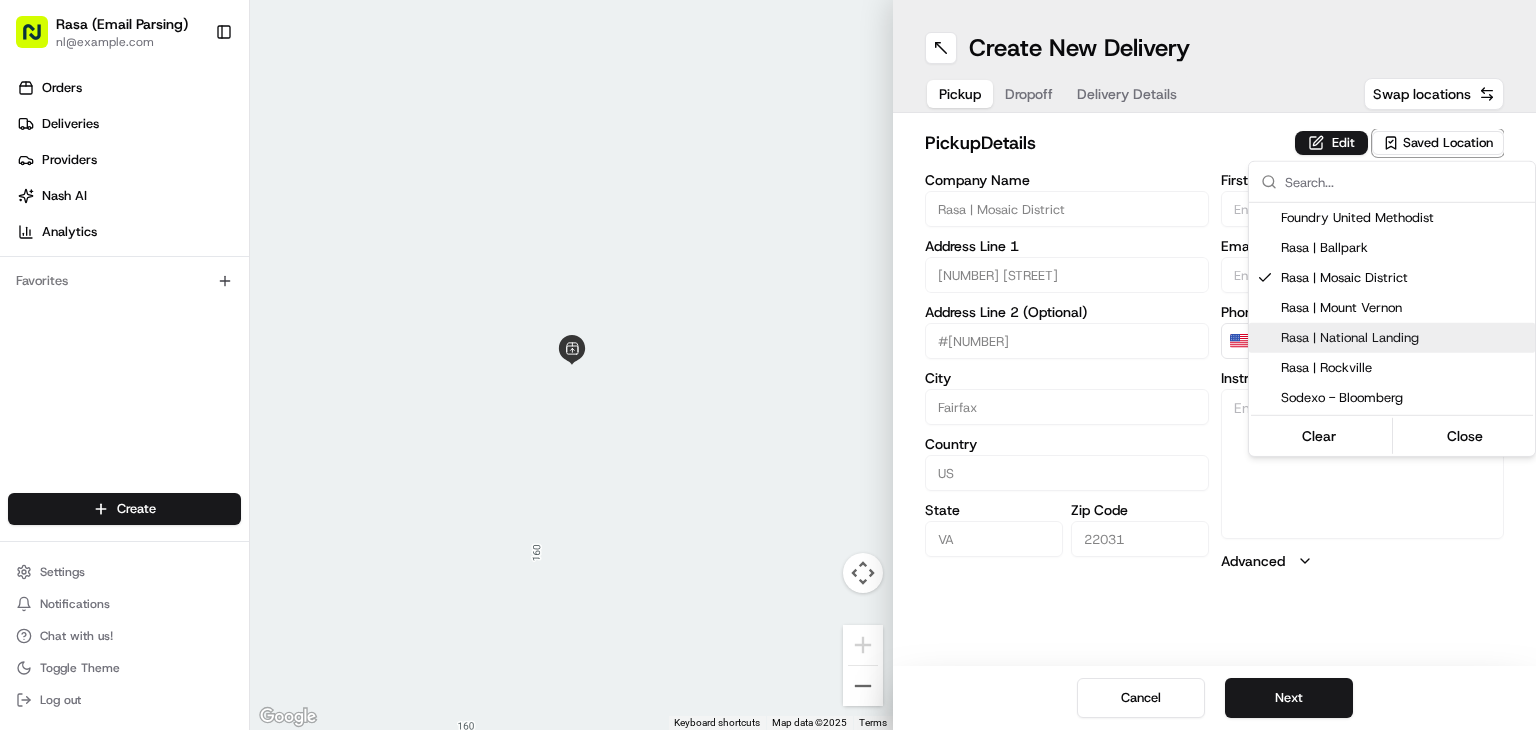 click on "Rasa | National Landing" at bounding box center [1404, 338] 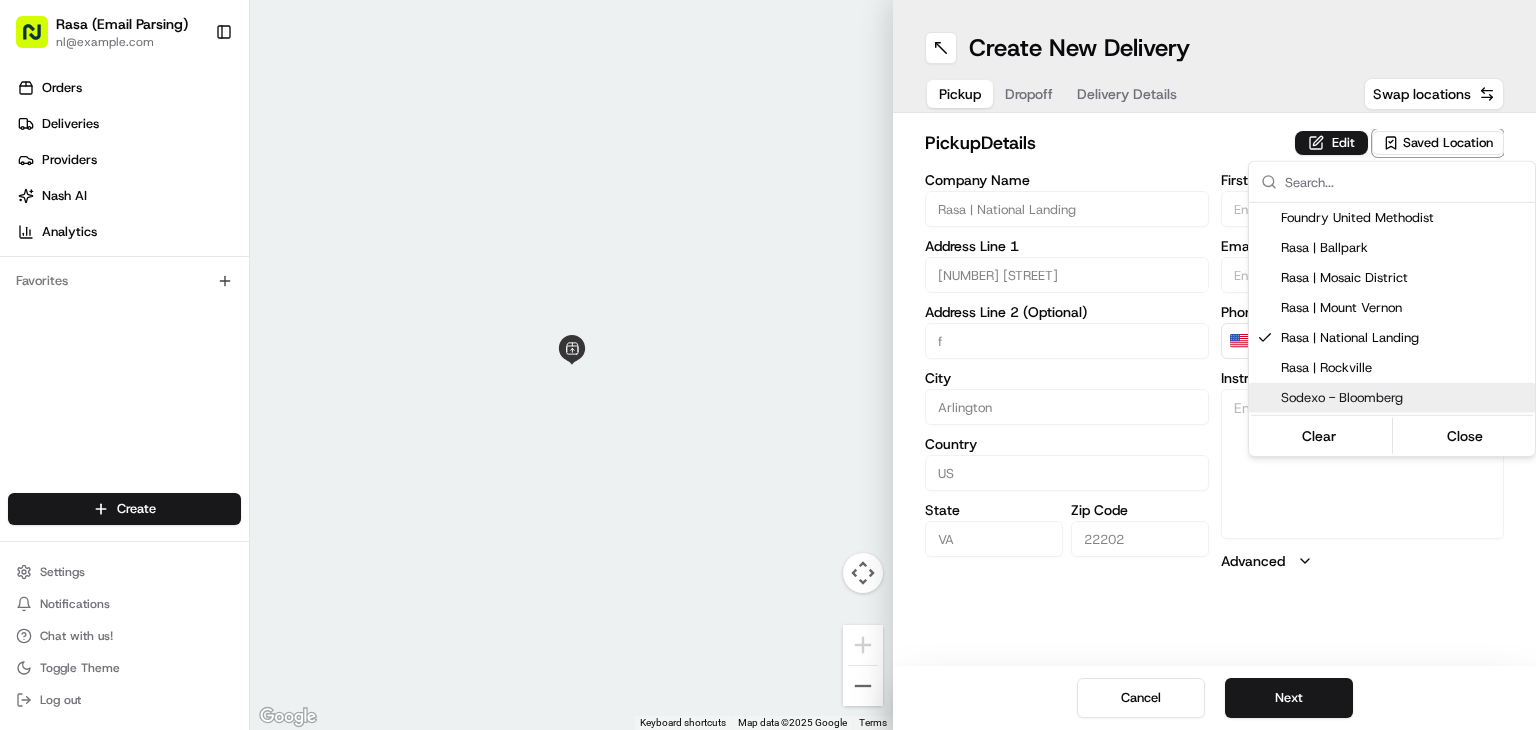 click on "Rasa (Email Parsing) nl@example.com Toggle Sidebar Orders Deliveries Providers Nash AI Analytics Favorites Main Menu Members & Organization Organization Users Roles Preferences Customization Tracking Orchestration Automations Locations Pickup Locations Dropoff Locations Billing Billing Refund Requests Integrations Notification Triggers Webhooks API Keys Request Logs Create Settings Notifications Chat with us! Toggle Theme Log out To navigate the map with touch gestures double-tap and hold your finger on the map, then drag the map. ← Move left → Move right ↑ Move up ↓ Move down + Zoom in - Zoom out Home Jump left by 75% End Jump right by 75% Page Up Jump up by 75% Page Down Jump down by 75% Keyboard shortcuts Map Data Map data ©2025 Google Map data ©2025 Google 2 m Click to toggle between metric and imperial units Terms Report a map error Create New Delivery Pickup Dropoff Delivery Details Swap locations pickup Details Edit Saved Location Company Name Rasa | National Landing f City US" at bounding box center (768, 365) 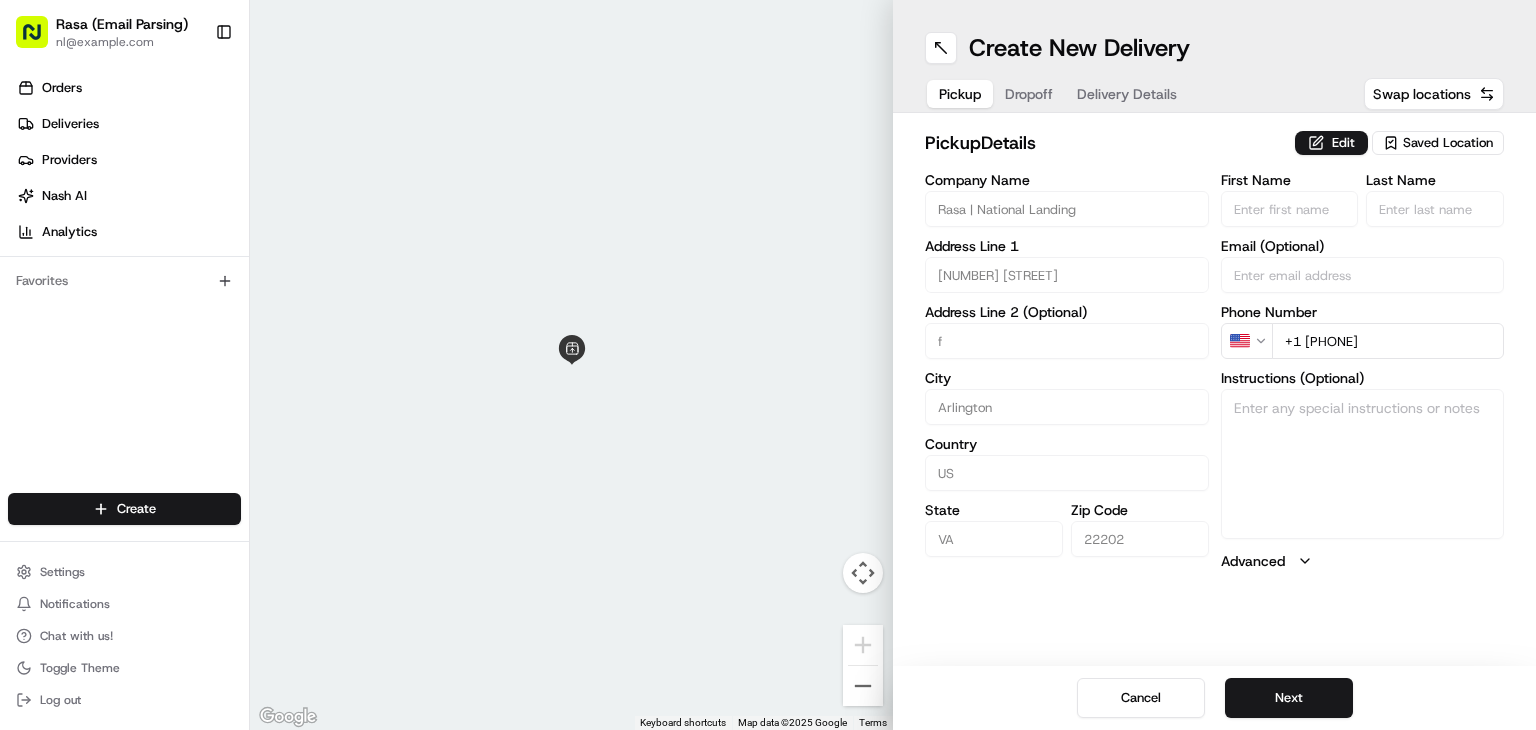 click on "Next" at bounding box center [1289, 698] 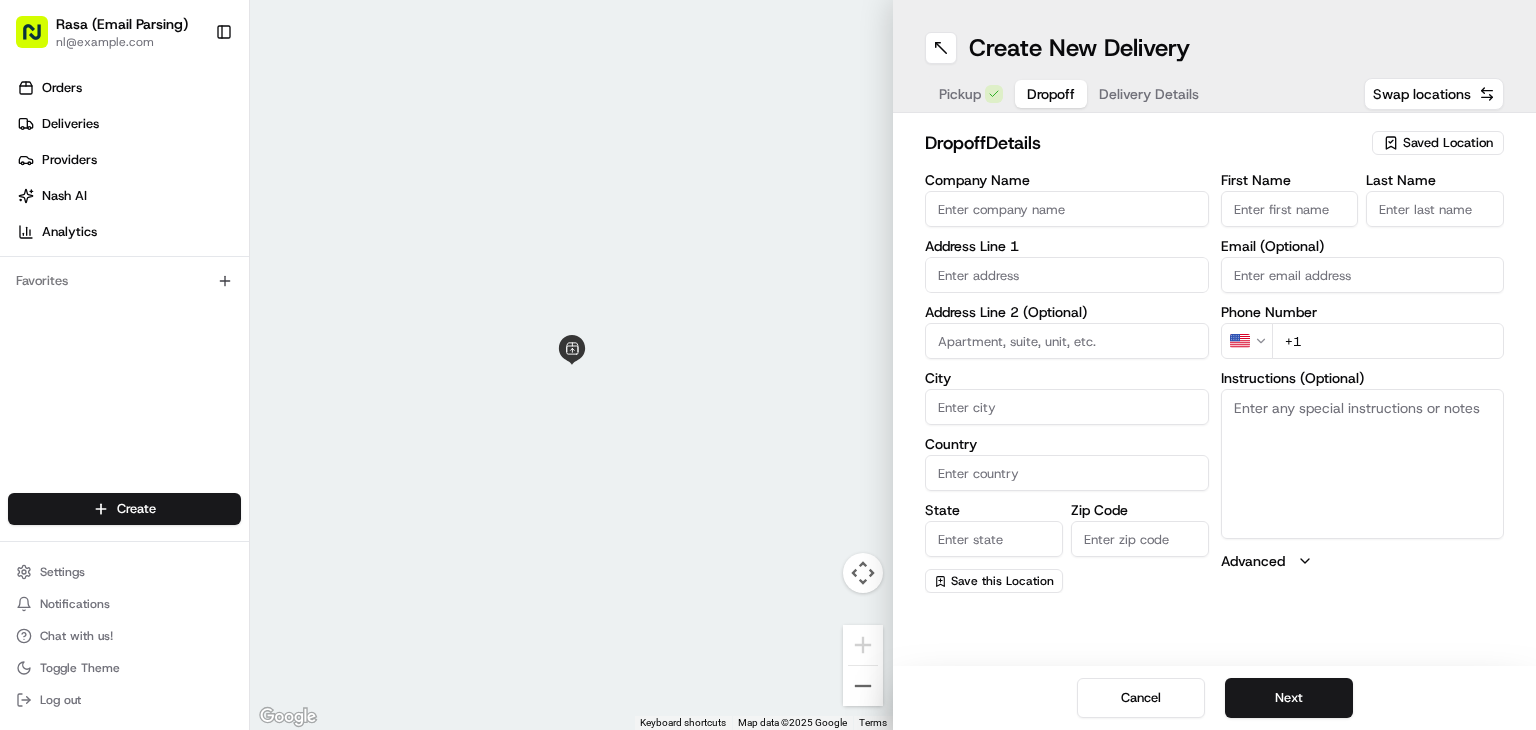 click on "Company Name" at bounding box center (1067, 209) 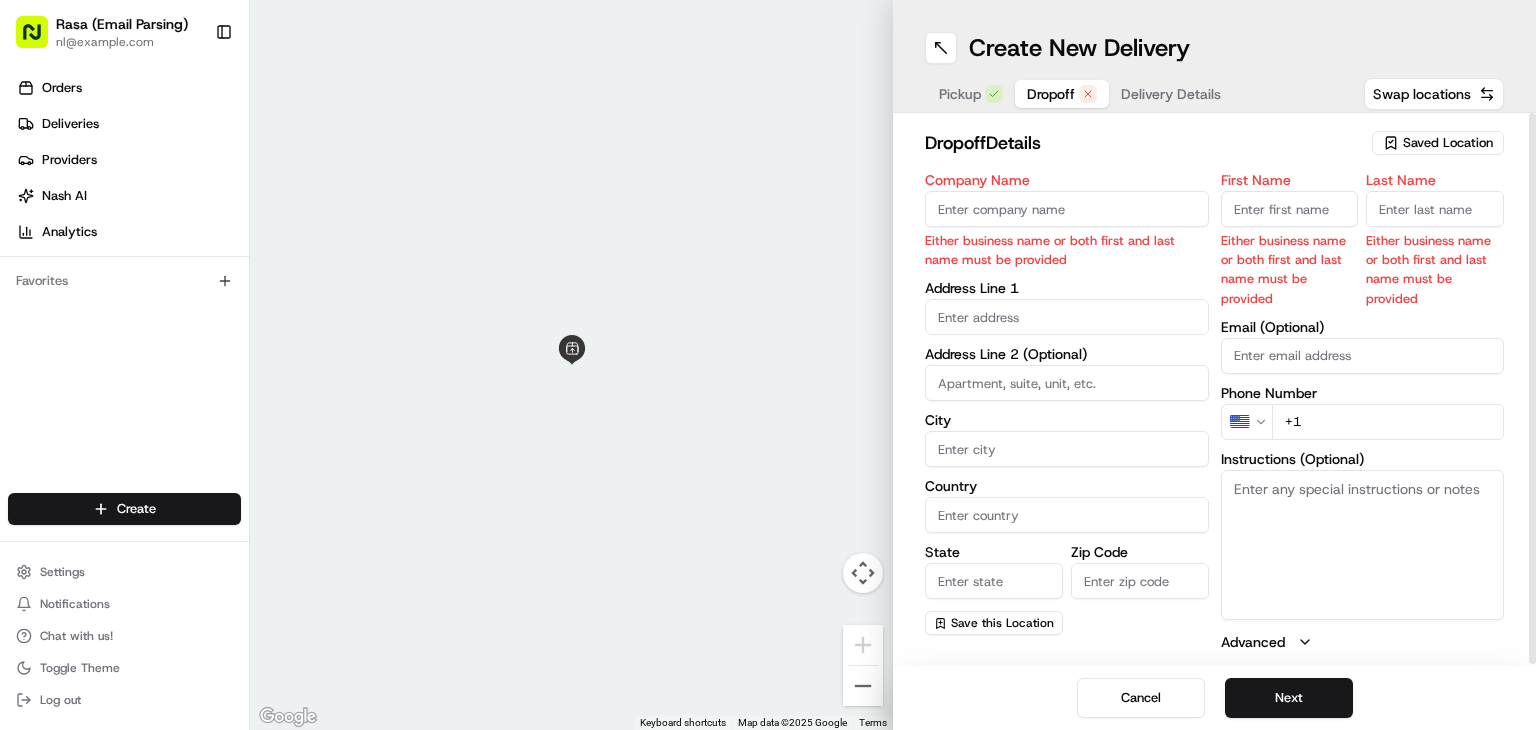 click on "Saved Location" at bounding box center (1438, 143) 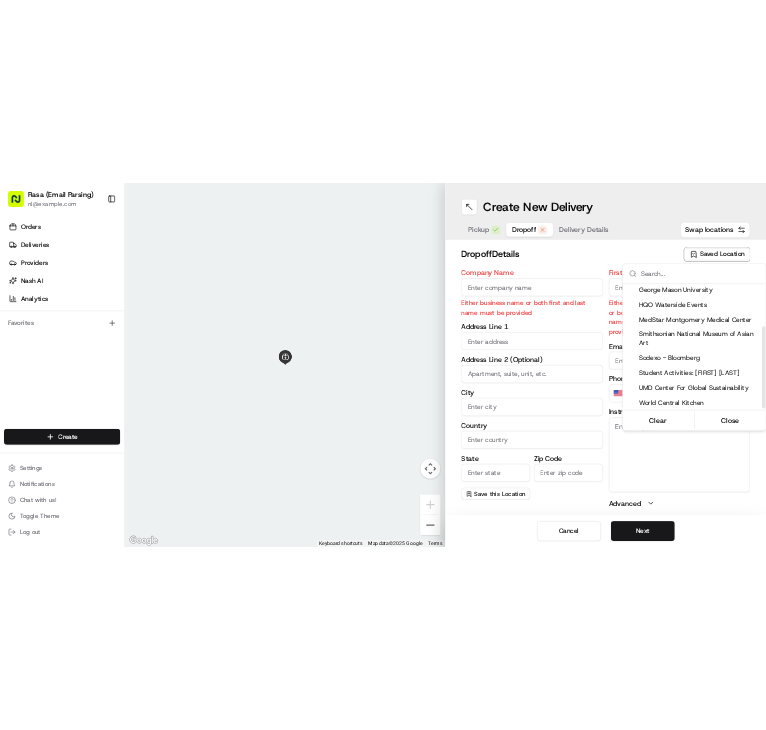 scroll, scrollTop: 128, scrollLeft: 0, axis: vertical 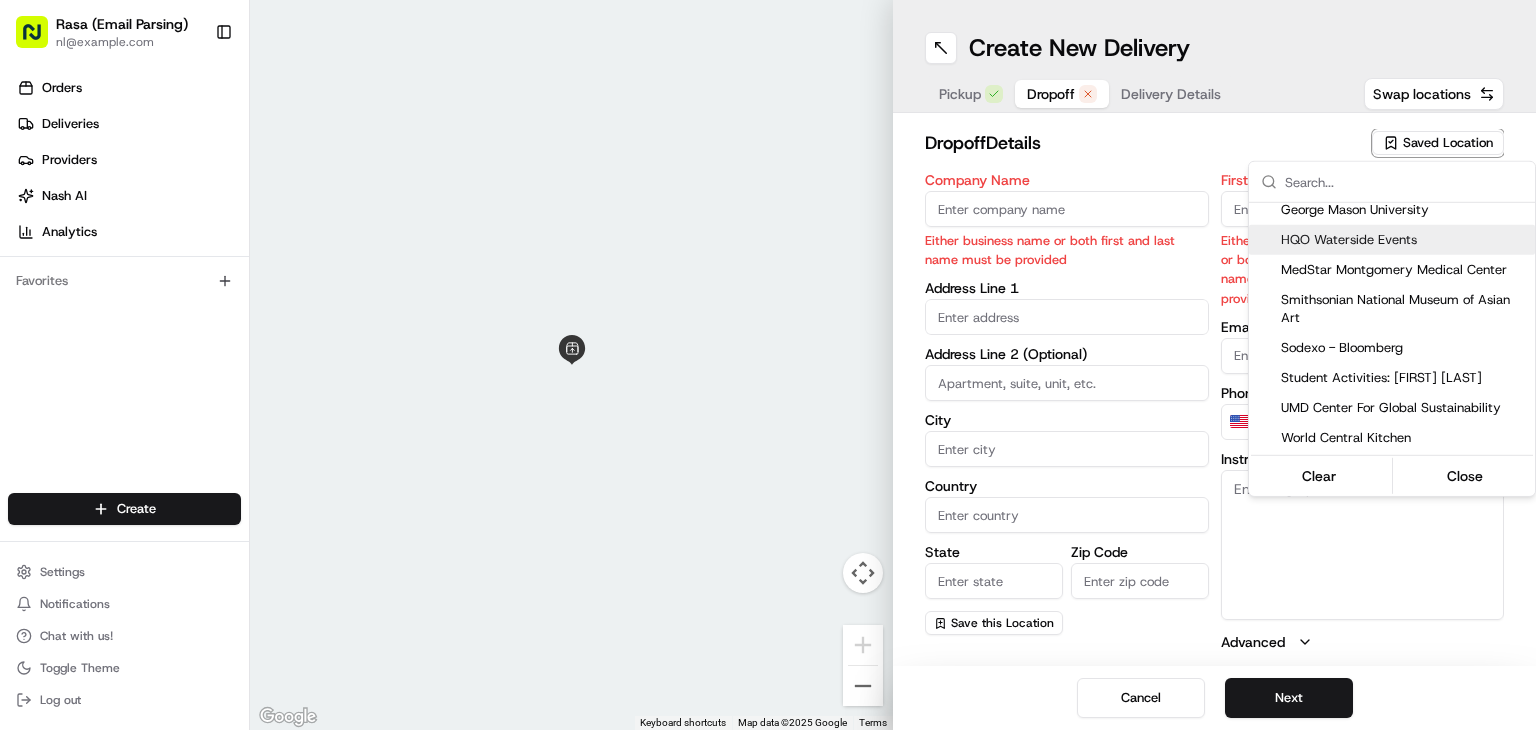 click on "Rasa (Email Parsing) nl@example.com Toggle Sidebar Orders Deliveries Providers Nash AI Analytics Favorites Main Menu Members & Organization Organization Users Roles Preferences Customization Tracking Orchestration Automations Locations Pickup Locations Dropoff Locations Billing Billing Refund Requests Integrations Notification Triggers Webhooks API Keys Request Logs Create Settings Notifications Chat with us! Toggle Theme Log out To navigate the map with touch gestures double-tap and hold your finger on the map, then drag the map. ← Move left → Move right ↑ Move up ↓ Move down + Zoom in - Zoom out Home Jump left by 75% End Jump right by 75% Page Up Jump up by 75% Page Down Jump down by 75% Keyboard shortcuts Map Data Map data ©2025 Google Map data ©2025 Google 2 m Click to toggle between metric and imperial units Terms Report a map error Create New Delivery Pickup Dropoff Delivery Details Swap locations dropoff Details Saved Location Company Name Address Line 1 City Country State US" at bounding box center [768, 365] 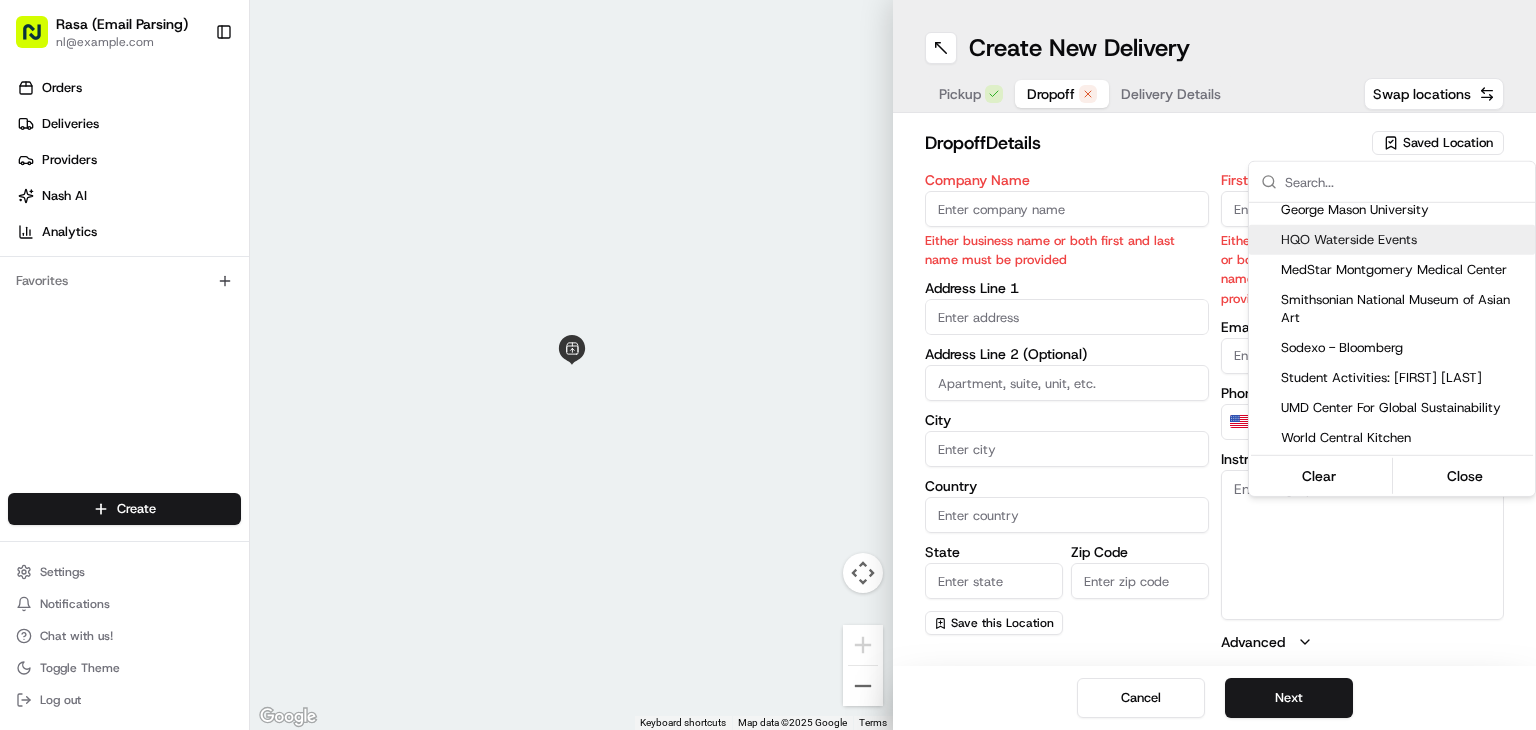 click on "Company Name" at bounding box center [1067, 209] 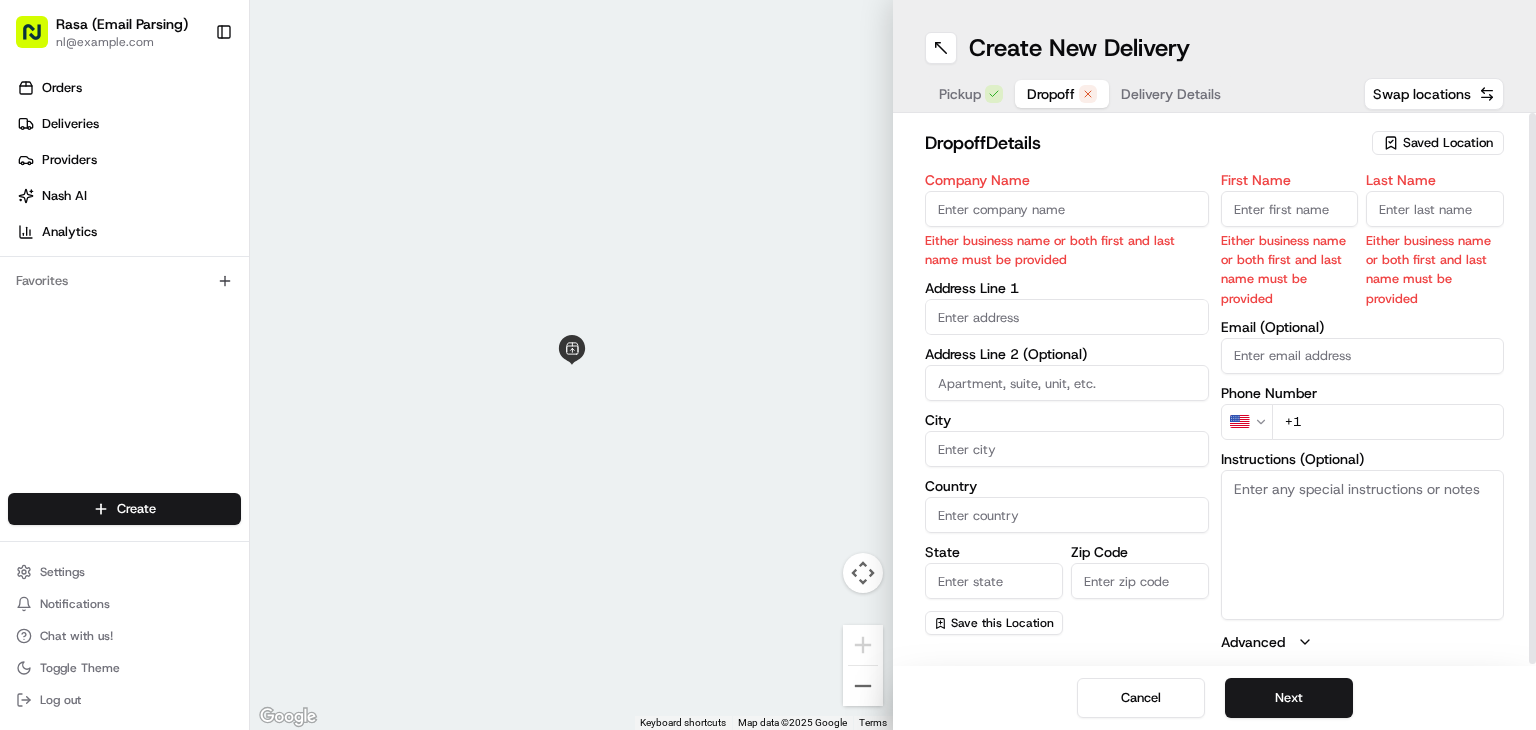 paste on "Gastro Health - Dr. Maholtra’s office" 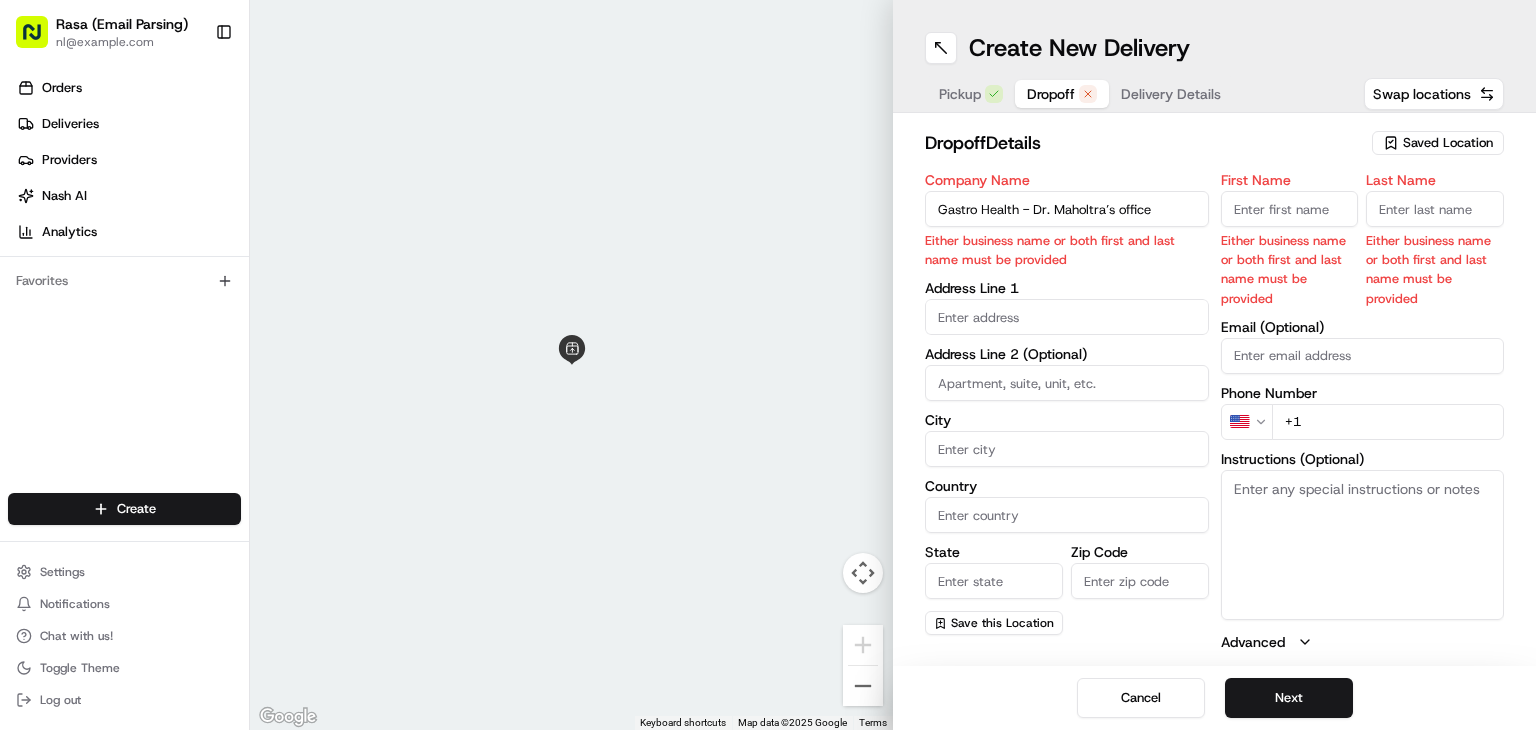 type on "Gastro Health - Dr. Maholtra’s office" 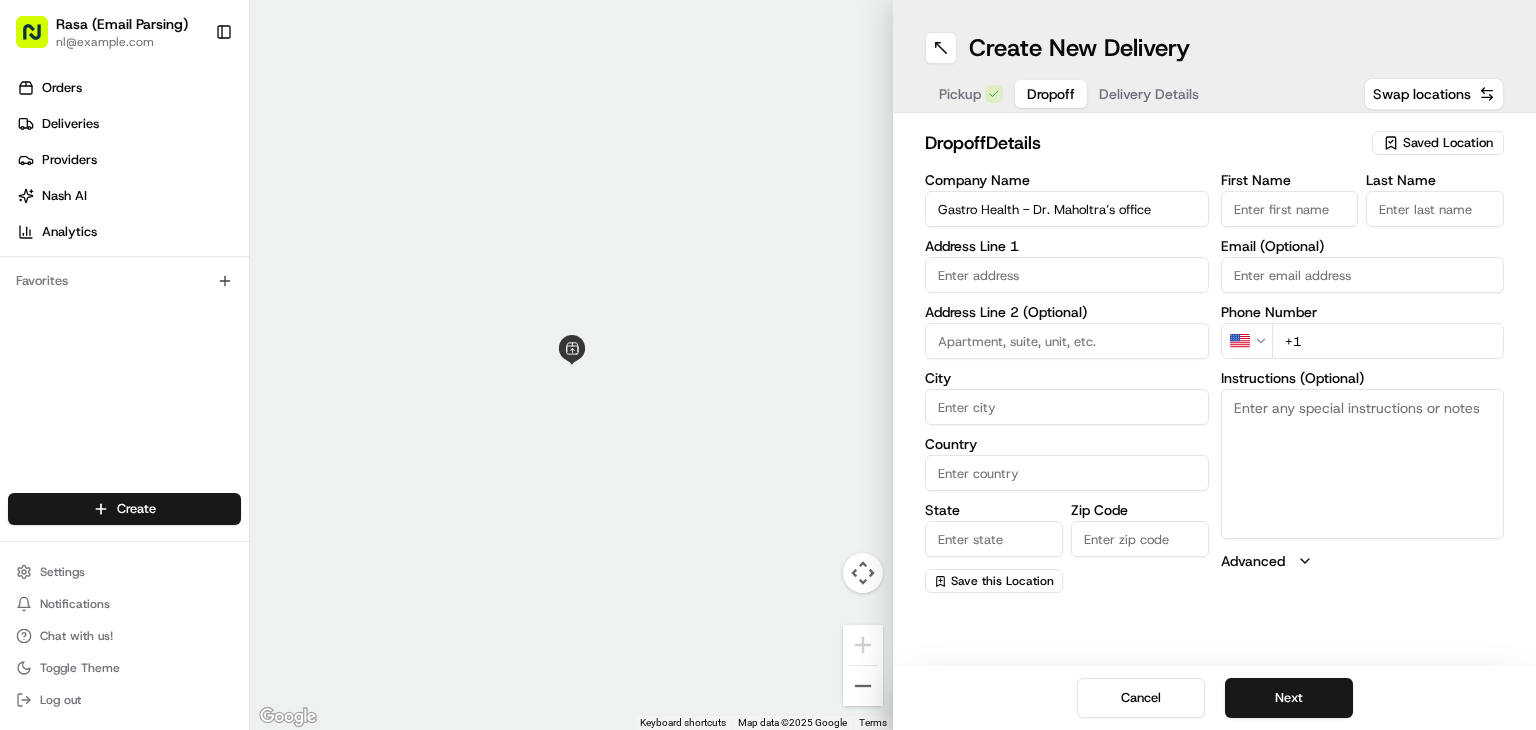 click on "First Name" at bounding box center [1290, 209] 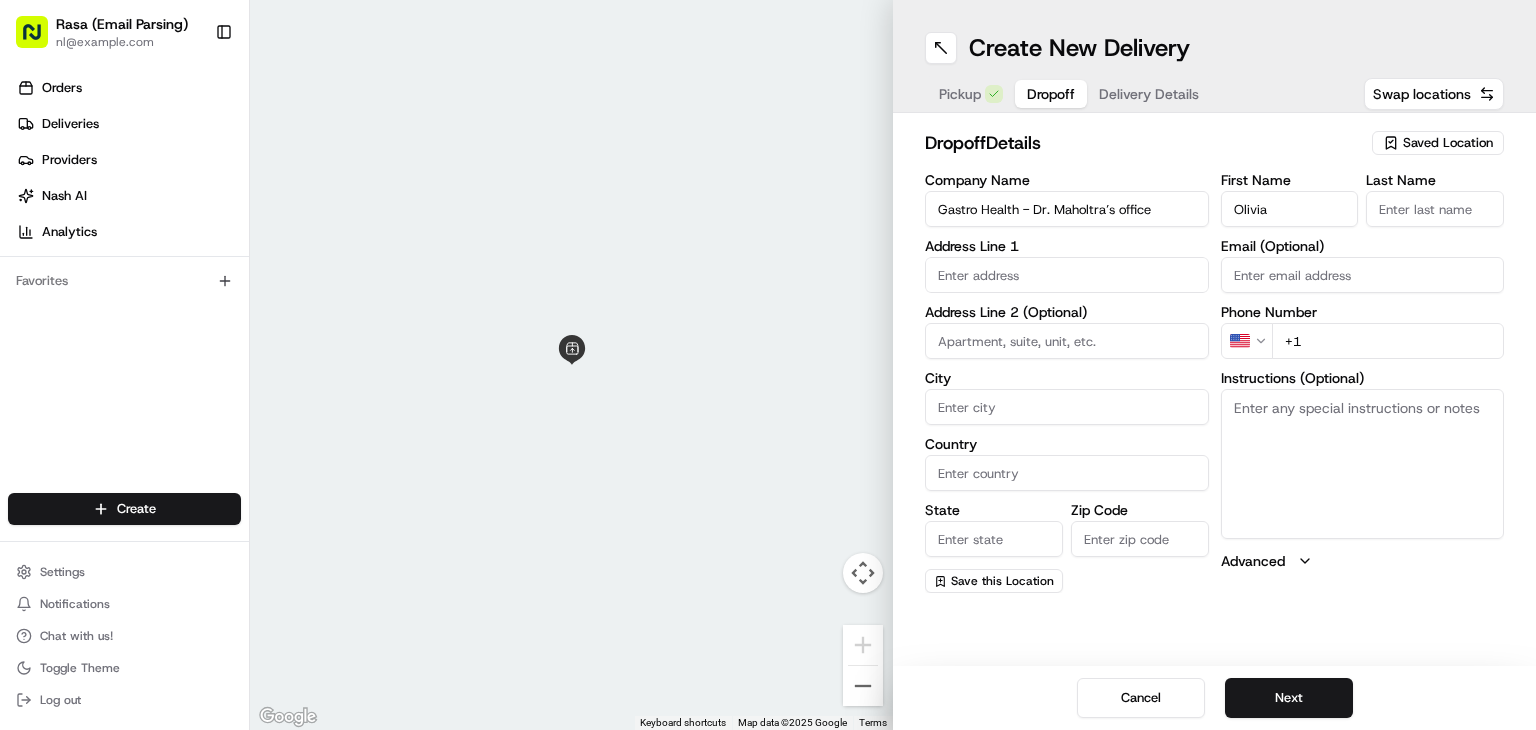 type on "Olivia" 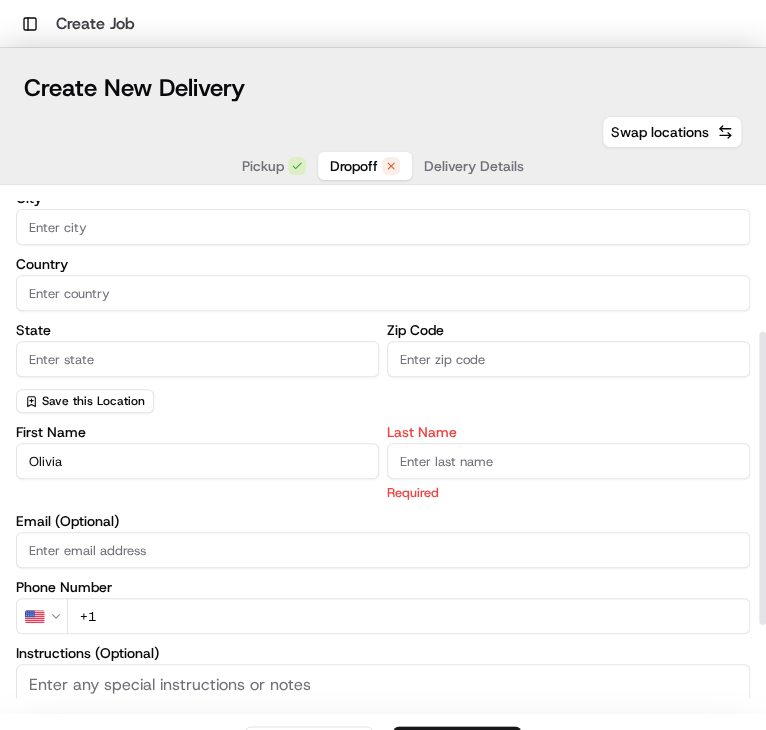 scroll, scrollTop: 248, scrollLeft: 0, axis: vertical 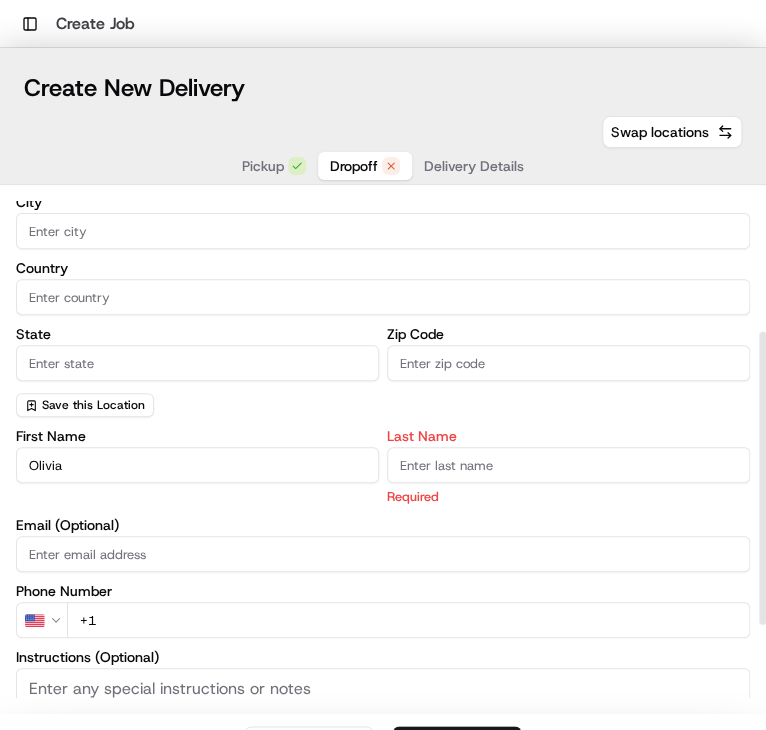 click on "Last Name" at bounding box center [568, 465] 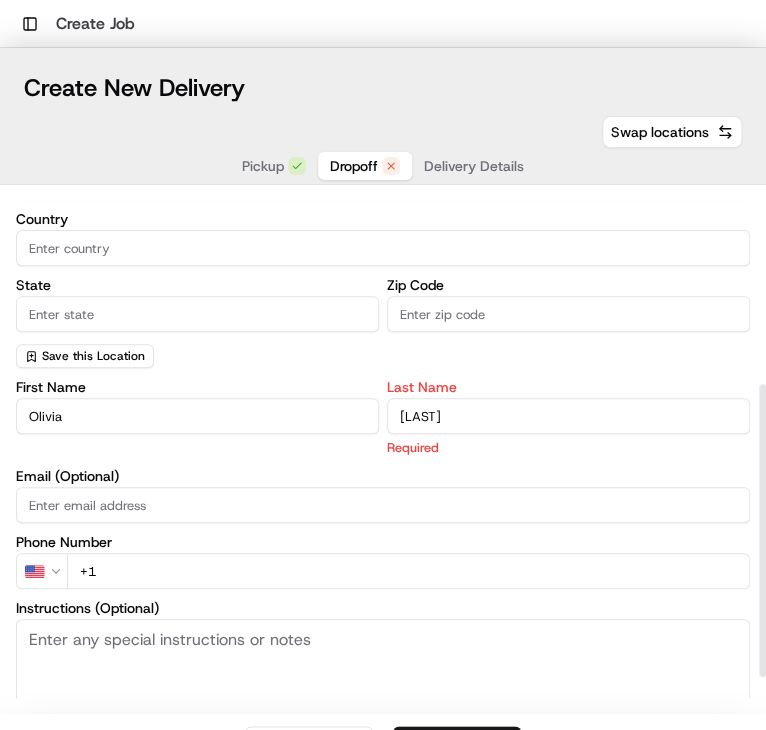 scroll, scrollTop: 349, scrollLeft: 0, axis: vertical 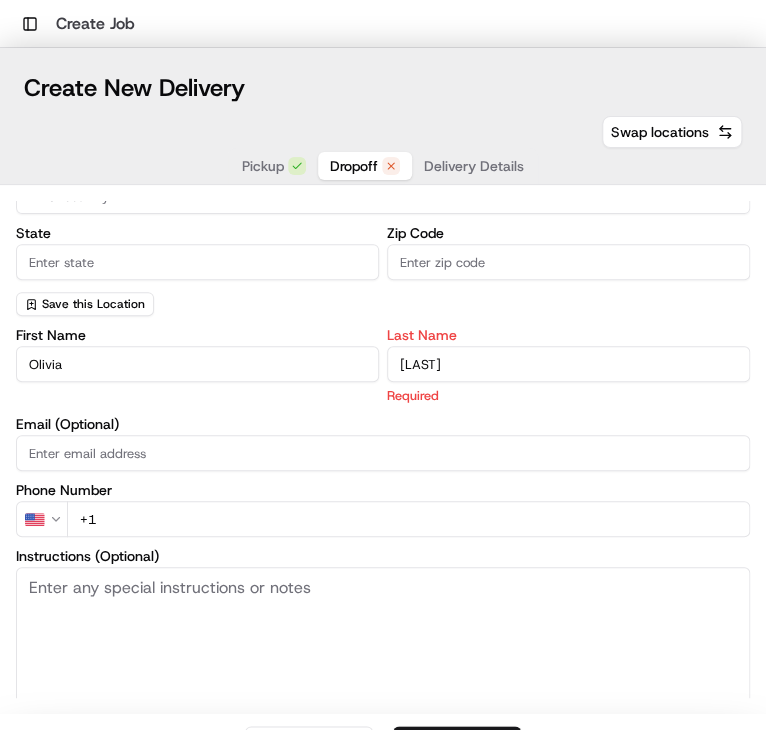 type on "[LAST]" 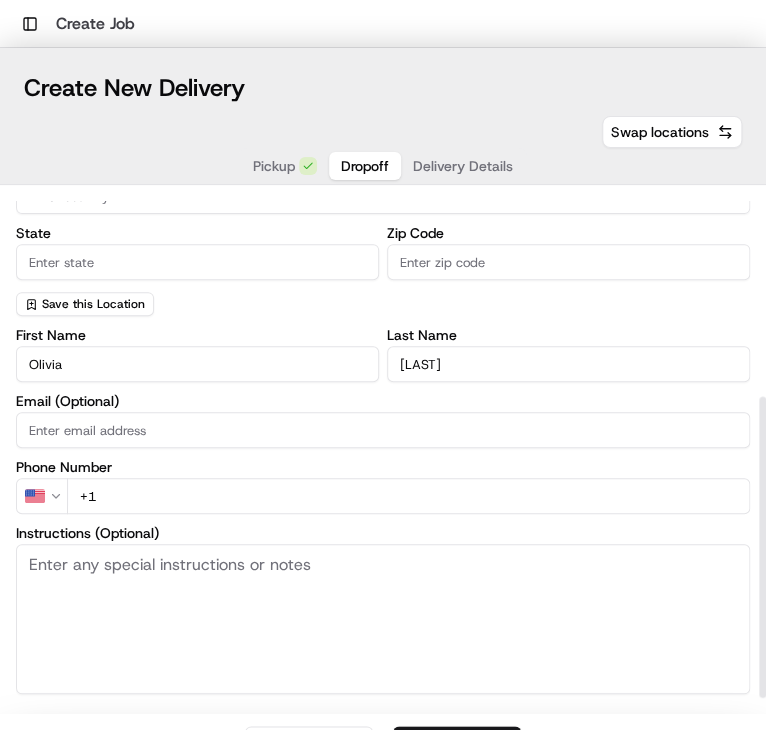 click on "+1" at bounding box center [408, 496] 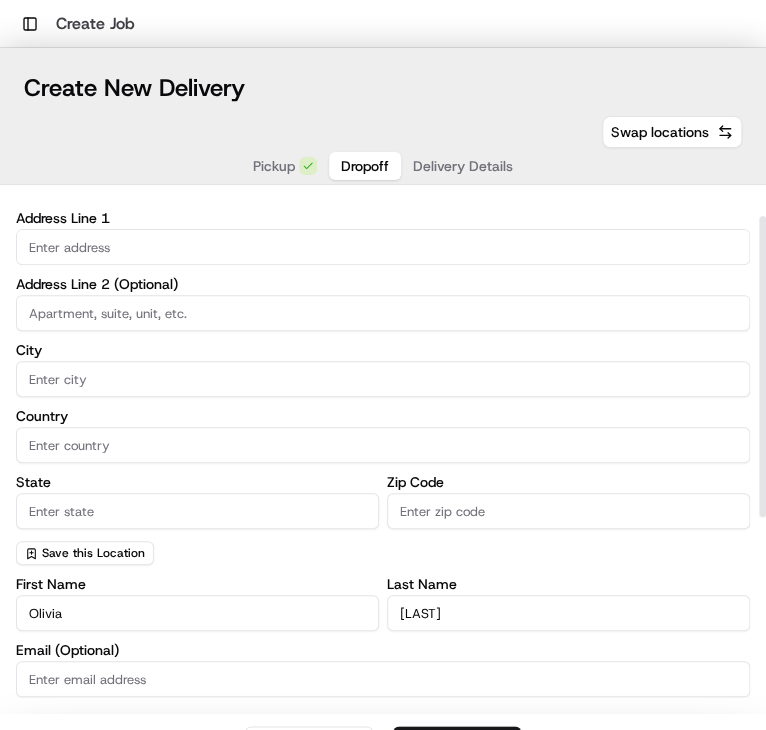 scroll, scrollTop: 0, scrollLeft: 0, axis: both 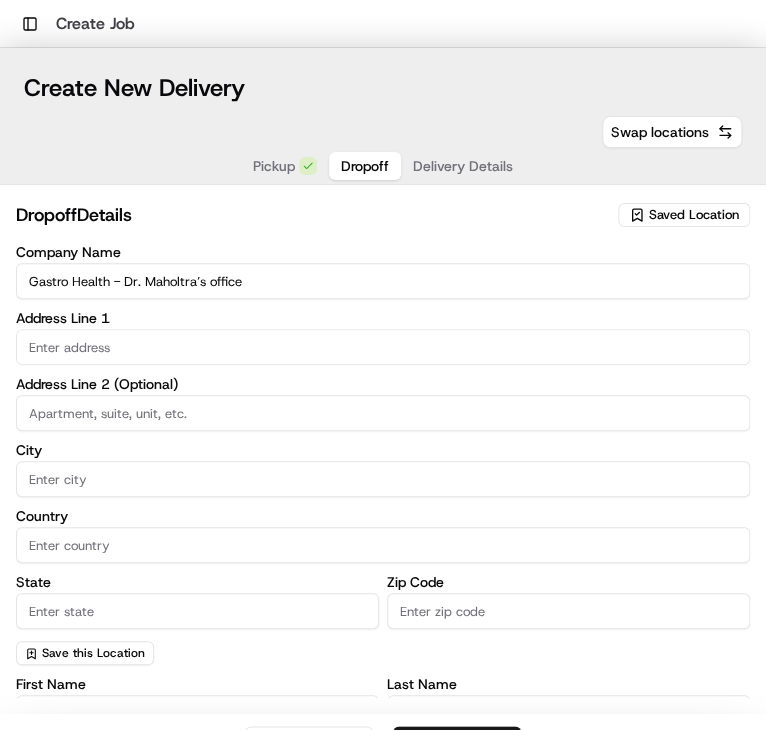 type on "+1 [PHONE]" 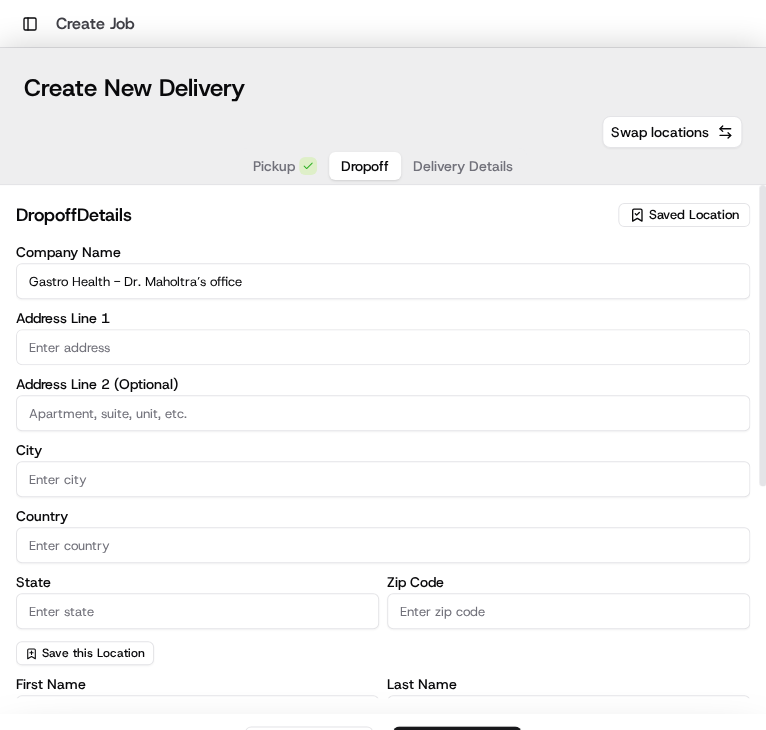 click at bounding box center (383, 347) 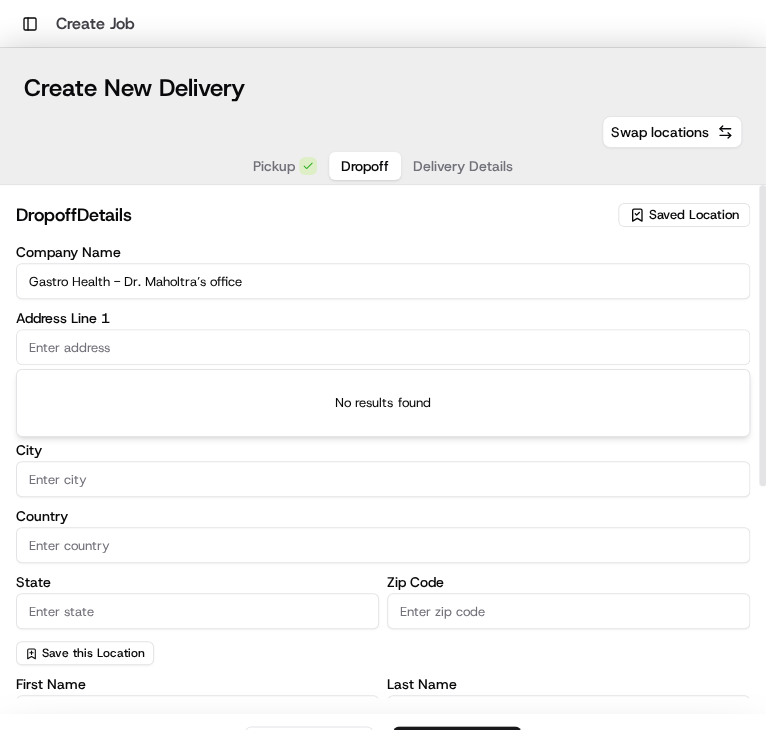 paste on "[NUMBER] [STREET]" 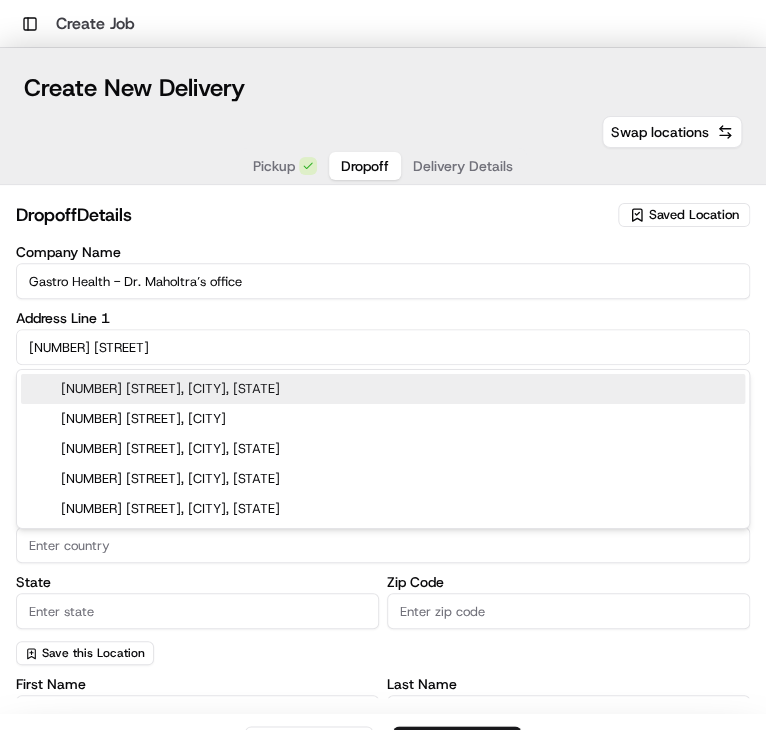 click on "[NUMBER] [STREET], [CITY], [STATE]" at bounding box center [383, 389] 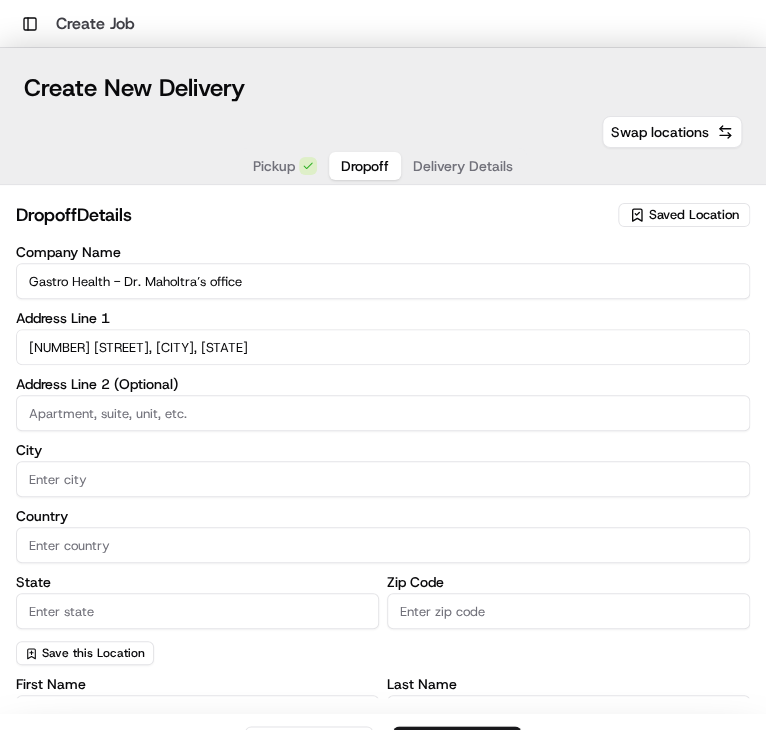 type on "[NUMBER] [STREET], [CITY], [STATE] [POSTAL_CODE], USA" 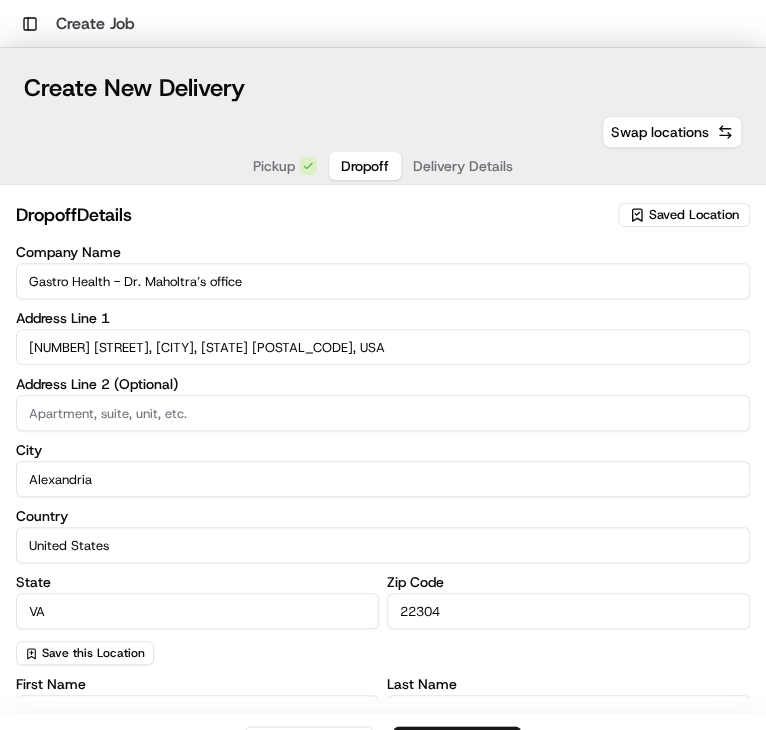 type on "[NUMBER] [STREET]" 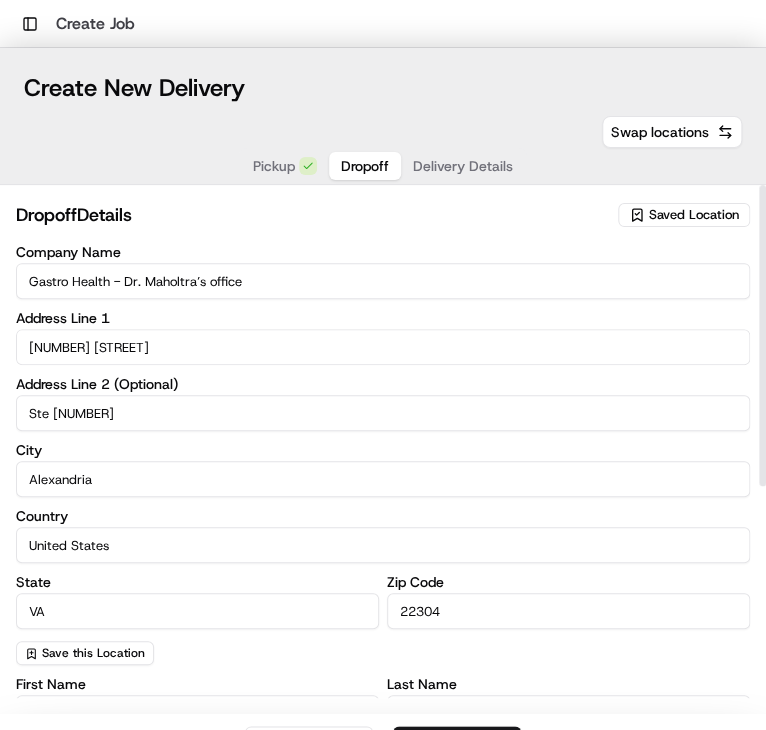 type on "Ste [NUMBER]" 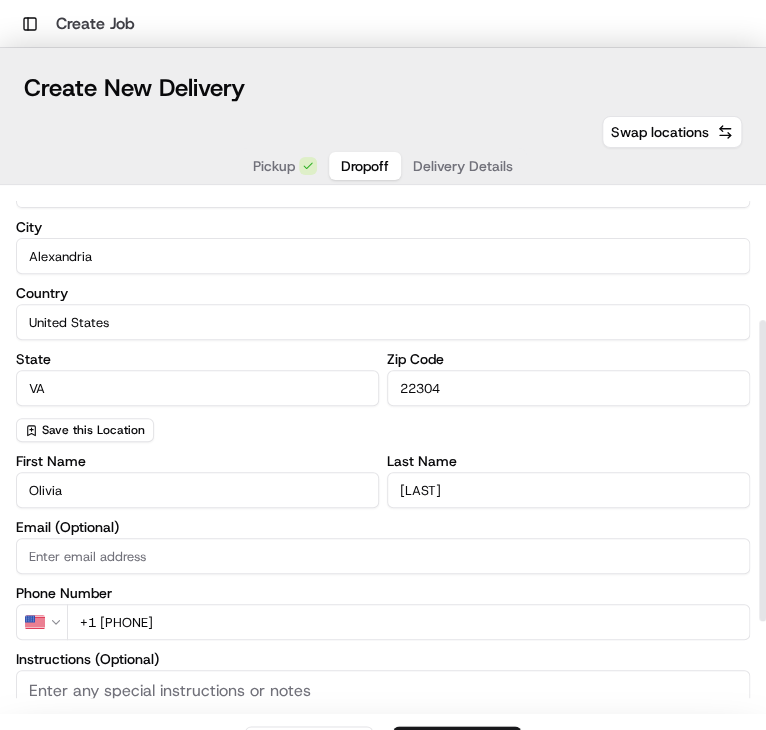 scroll, scrollTop: 377, scrollLeft: 0, axis: vertical 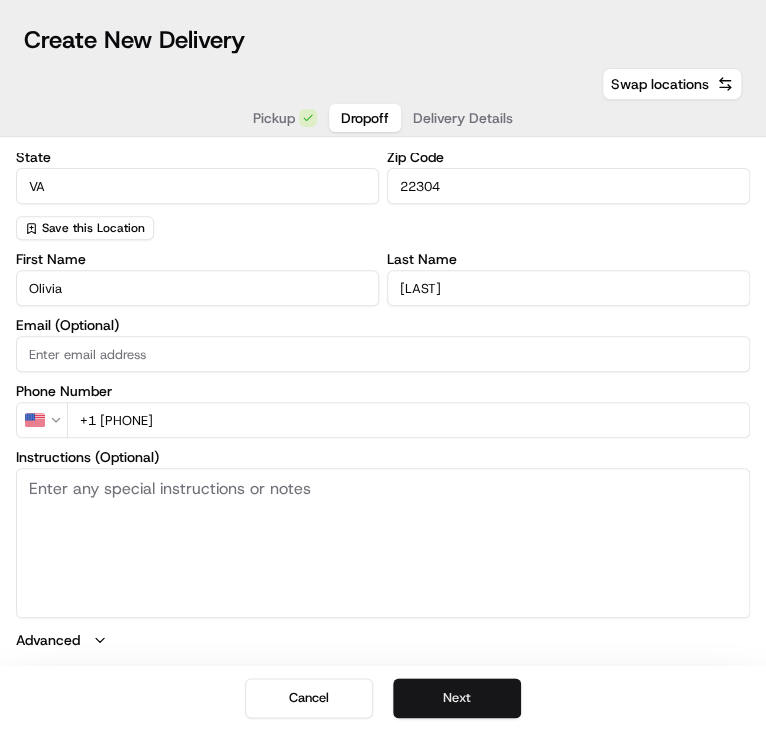 click on "Next" at bounding box center (457, 698) 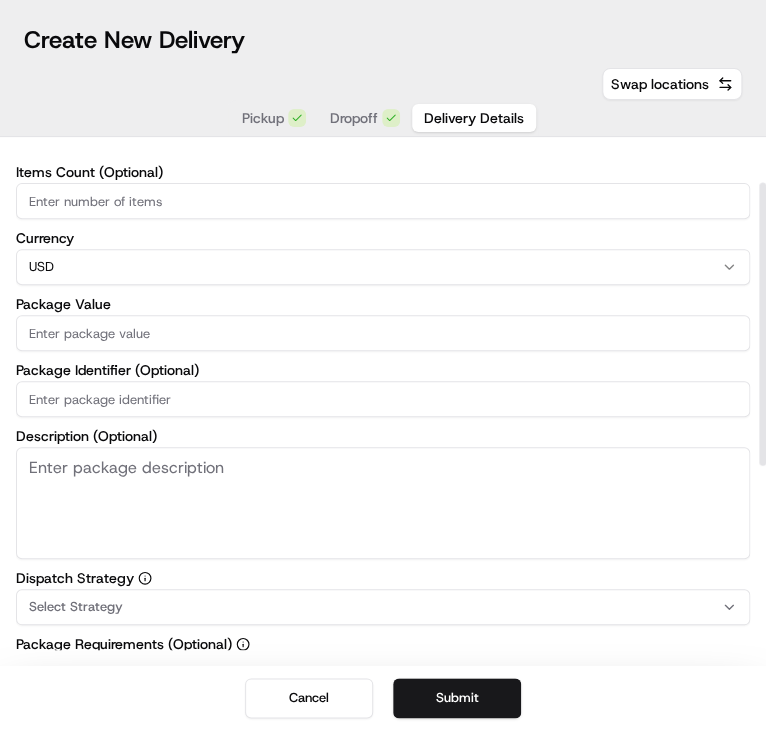scroll, scrollTop: 0, scrollLeft: 0, axis: both 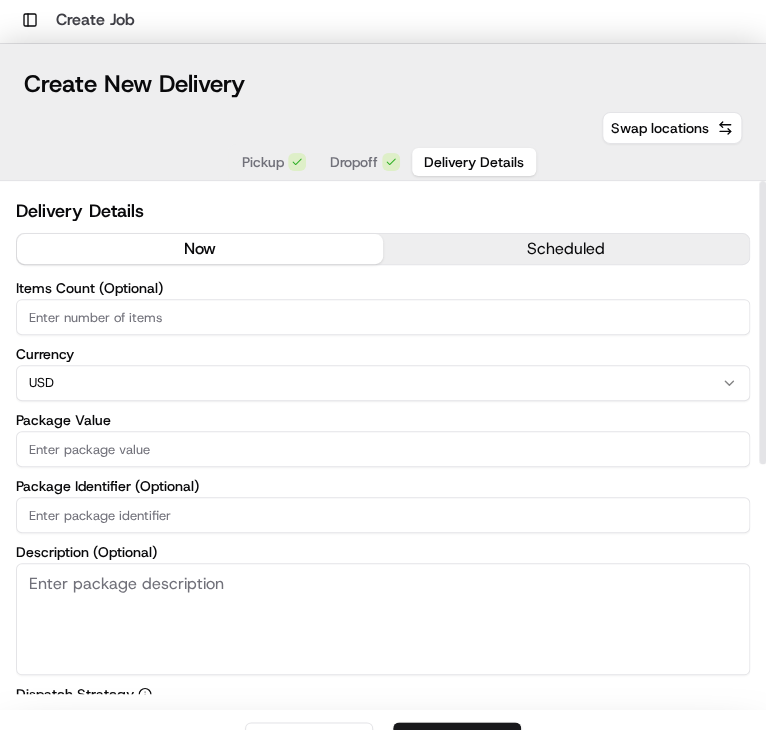 click on "now scheduled" at bounding box center [383, 253] 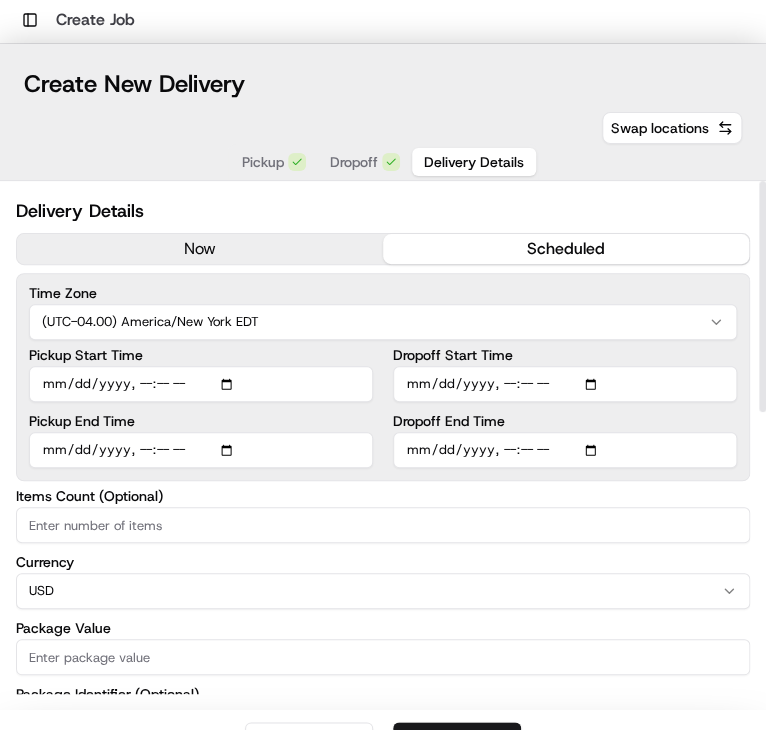 click on "Pickup Start Time" at bounding box center [201, 384] 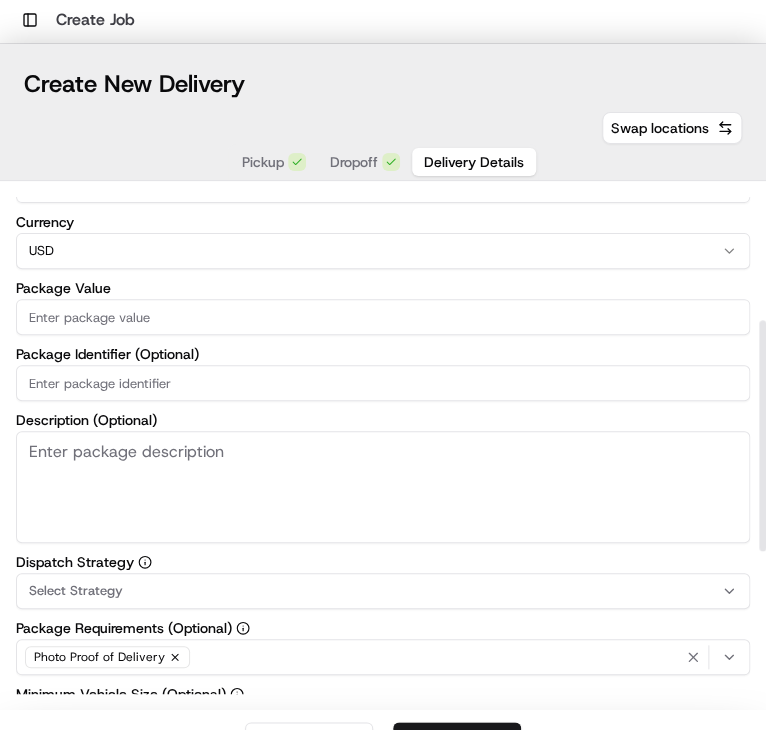 scroll, scrollTop: 0, scrollLeft: 0, axis: both 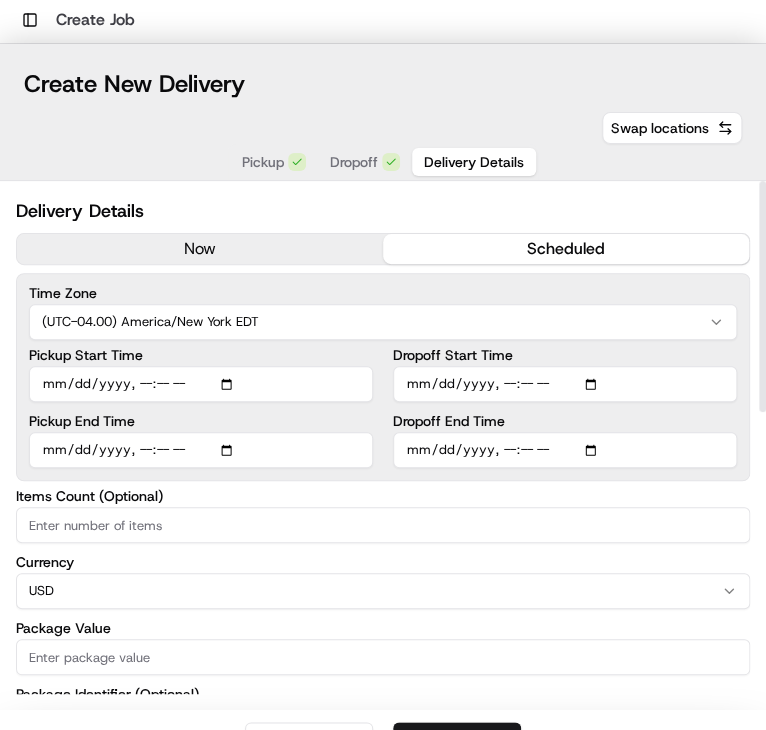 click on "Dropoff End Time" at bounding box center [565, 450] 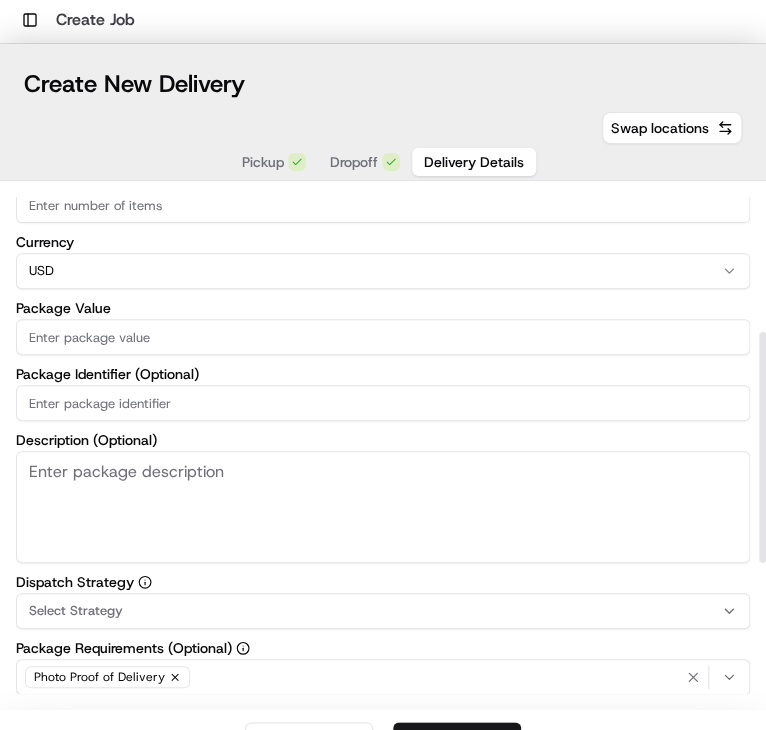 scroll, scrollTop: 324, scrollLeft: 0, axis: vertical 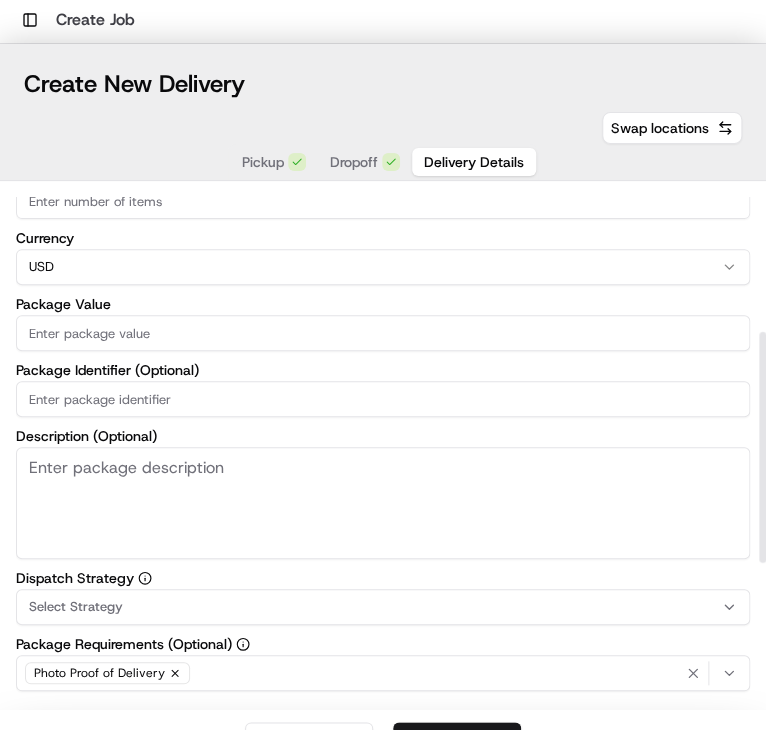 click on "Package Value" at bounding box center [383, 333] 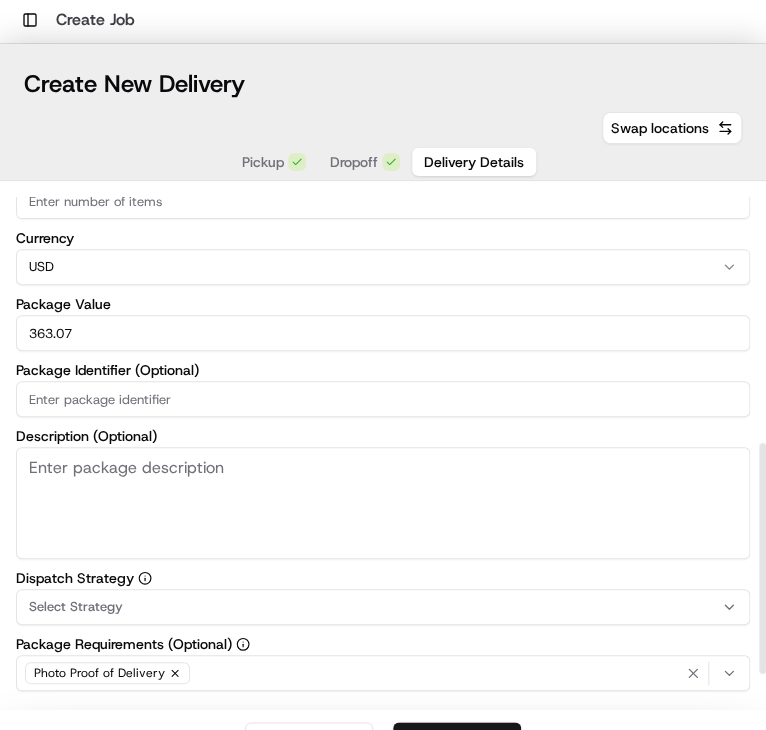 scroll, scrollTop: 640, scrollLeft: 0, axis: vertical 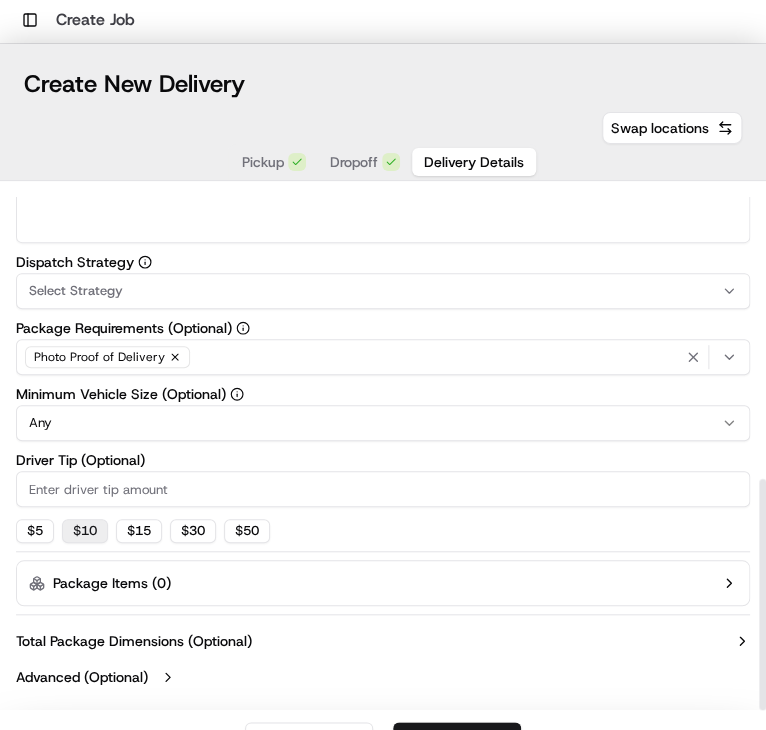 type on "363.07" 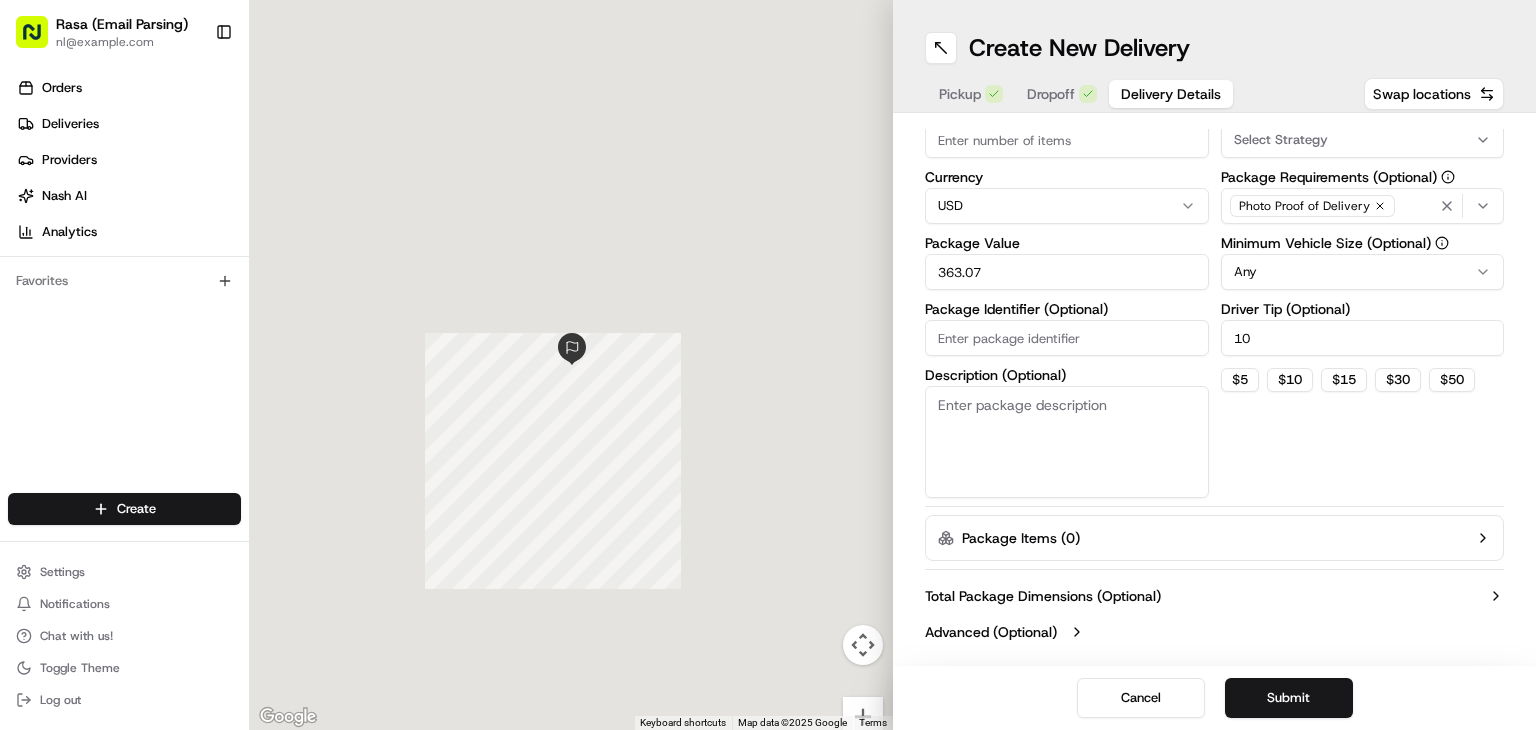 scroll, scrollTop: 316, scrollLeft: 0, axis: vertical 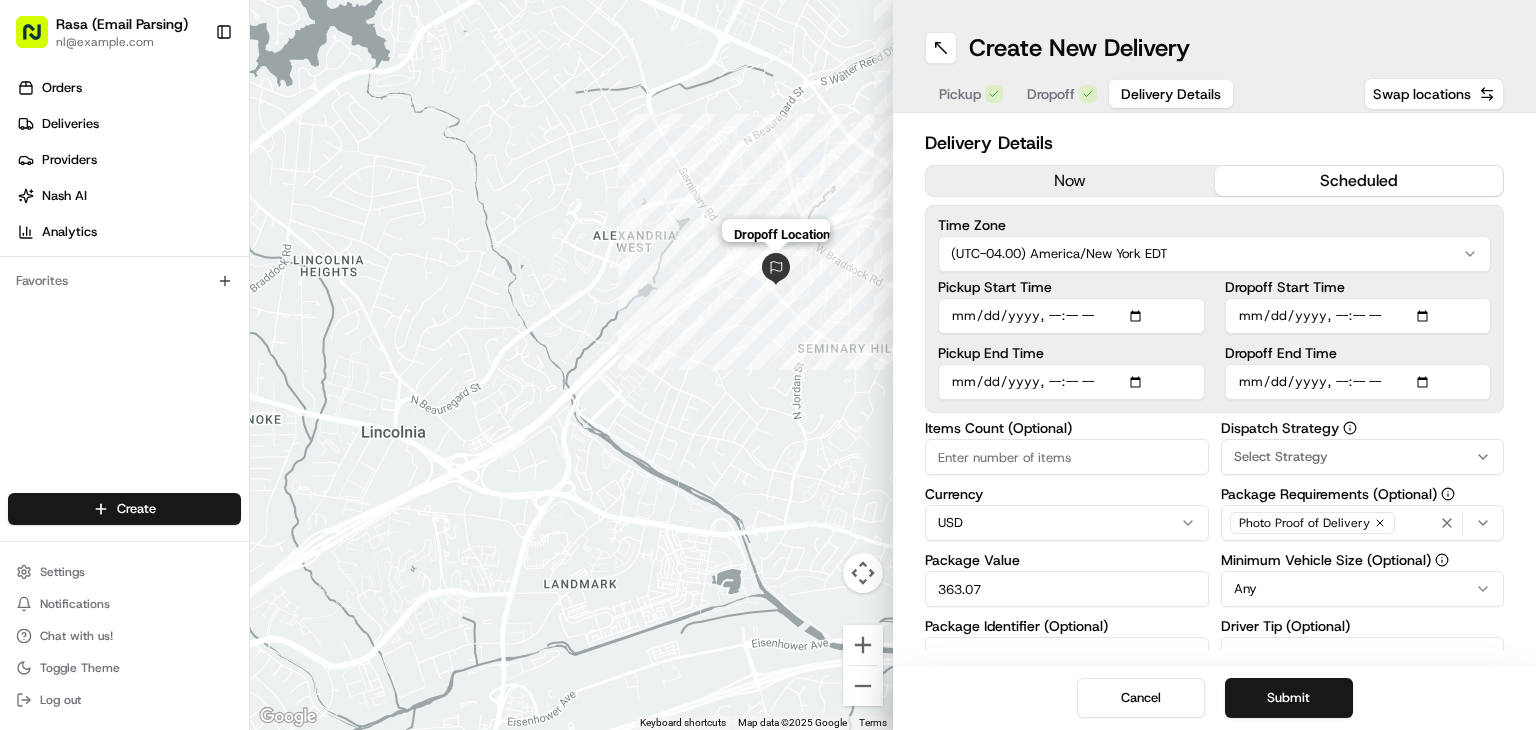 click at bounding box center (776, 269) 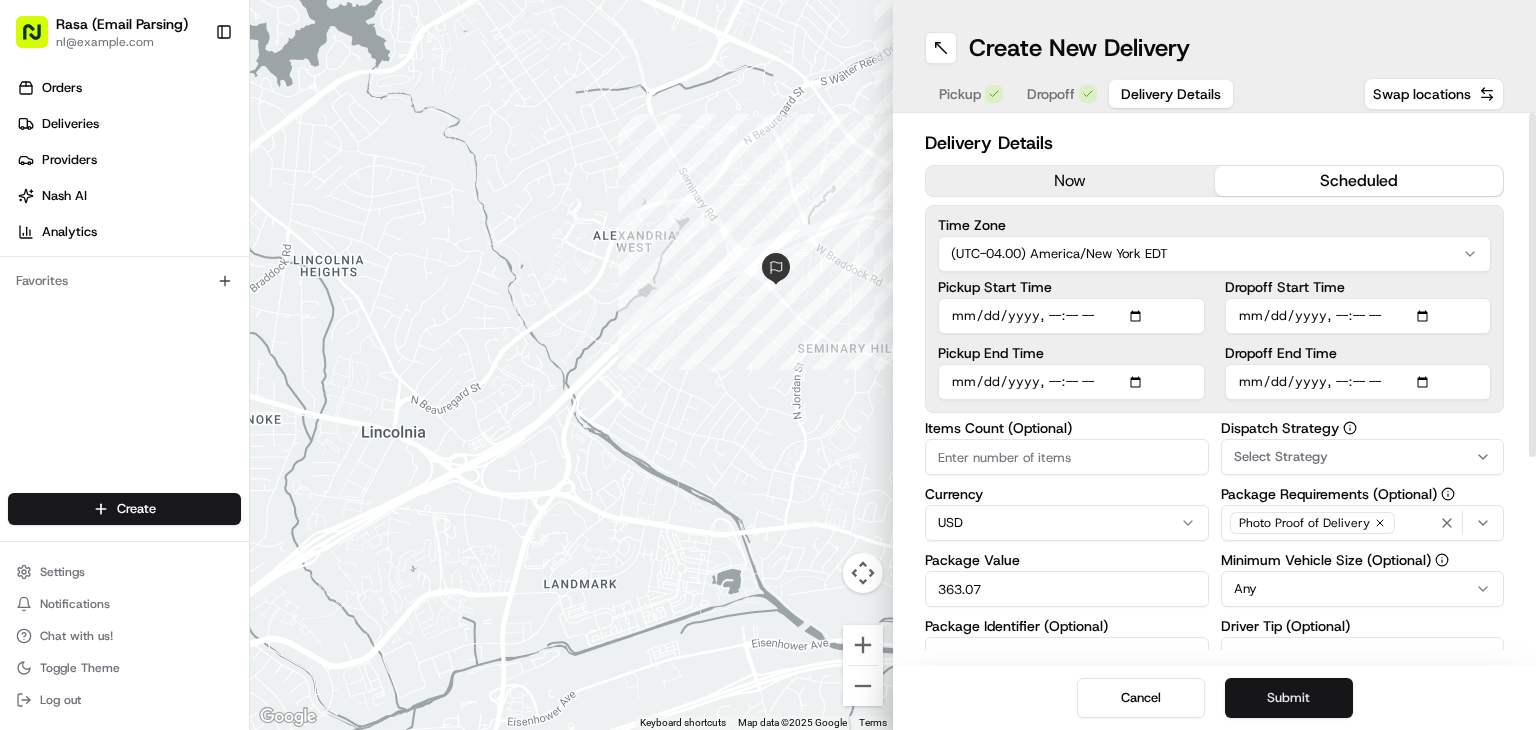 click on "Submit" at bounding box center [1289, 698] 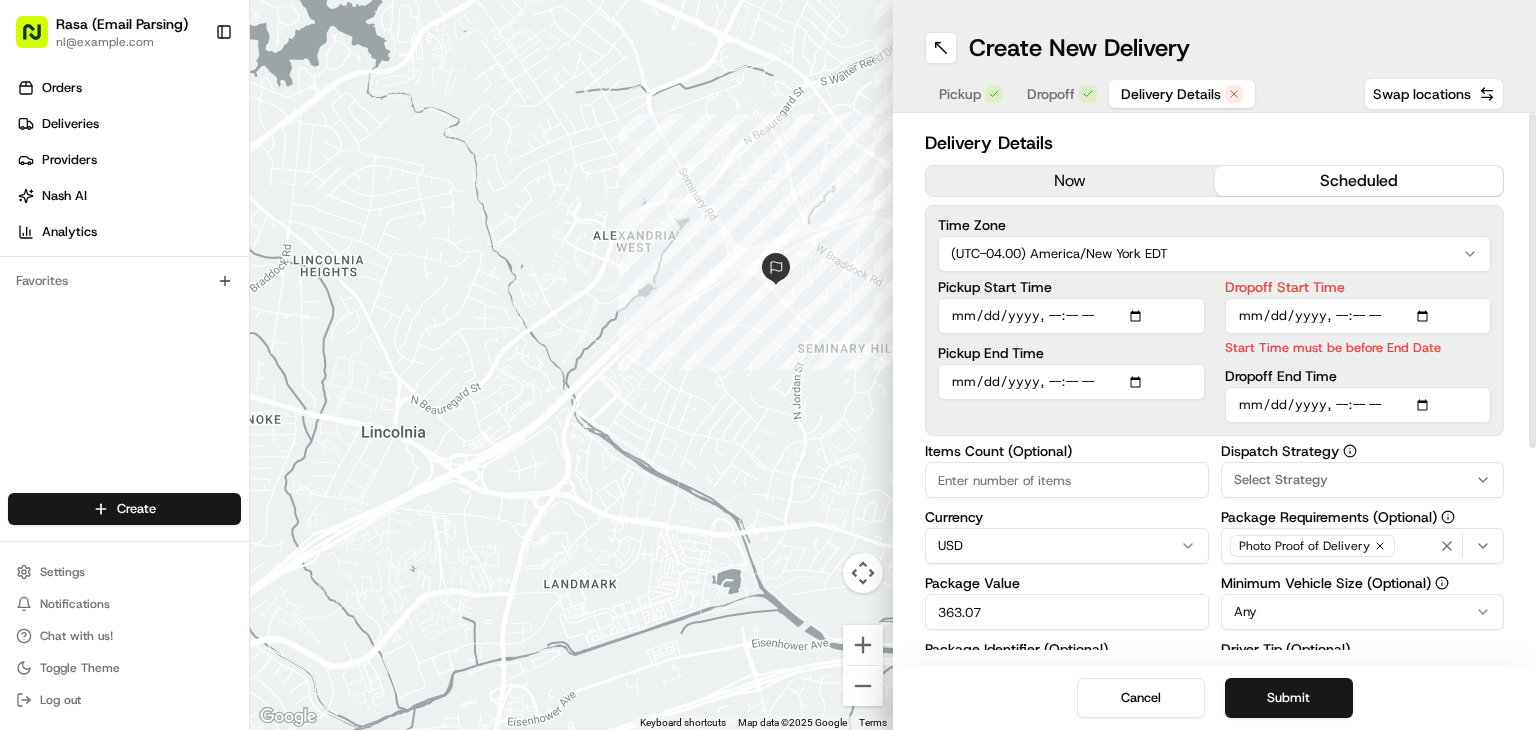 click on "Dropoff End Time" at bounding box center [1358, 405] 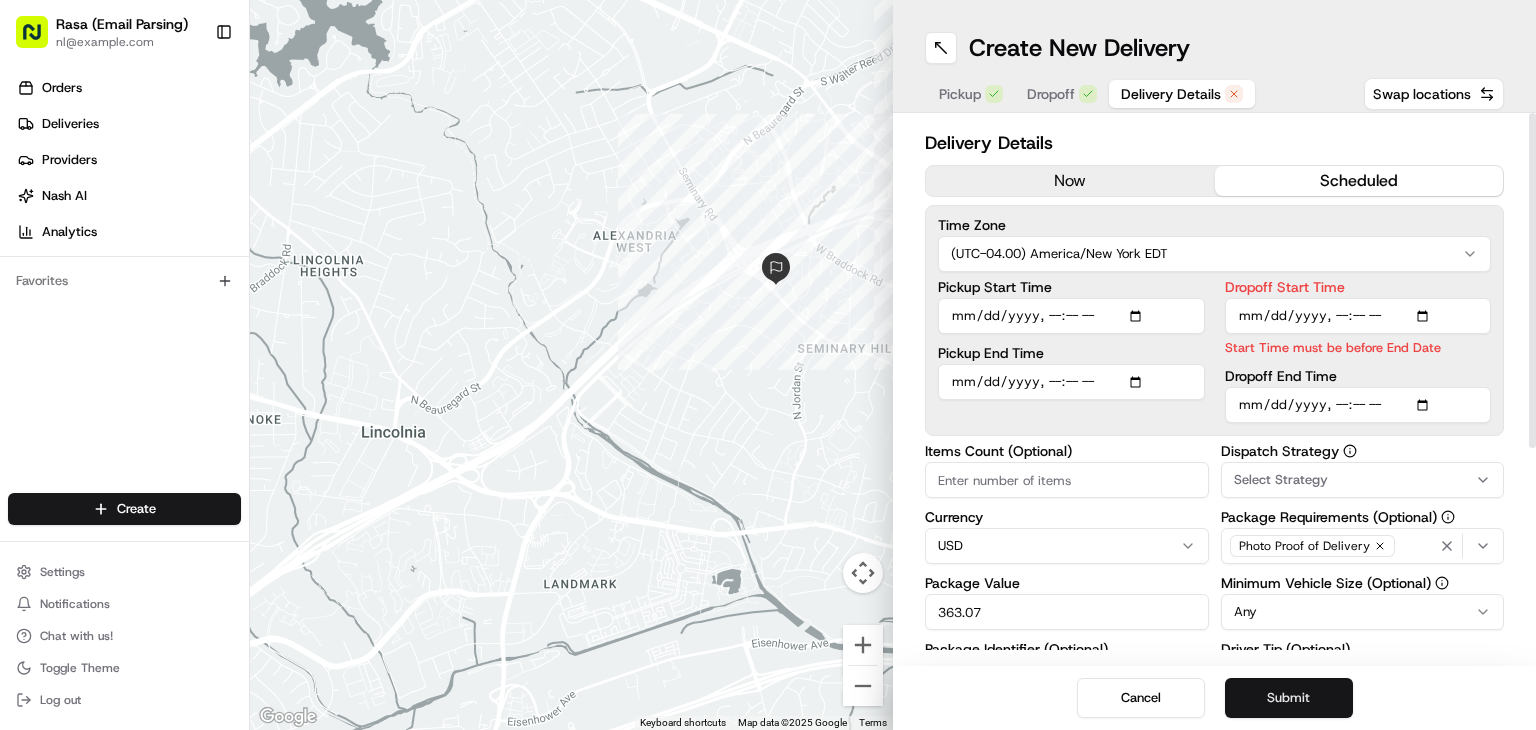 click on "Submit" at bounding box center (1289, 698) 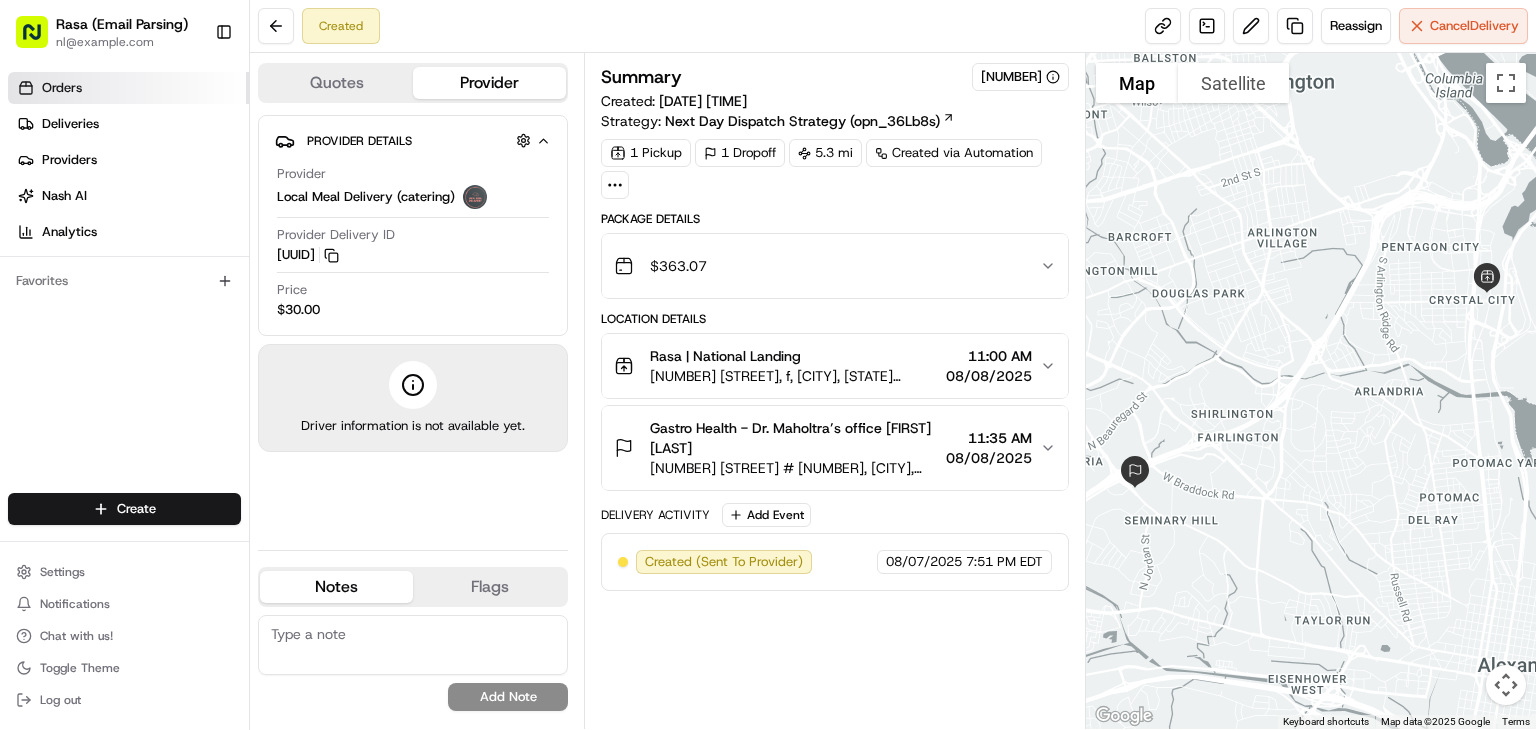 click on "Orders" at bounding box center (128, 88) 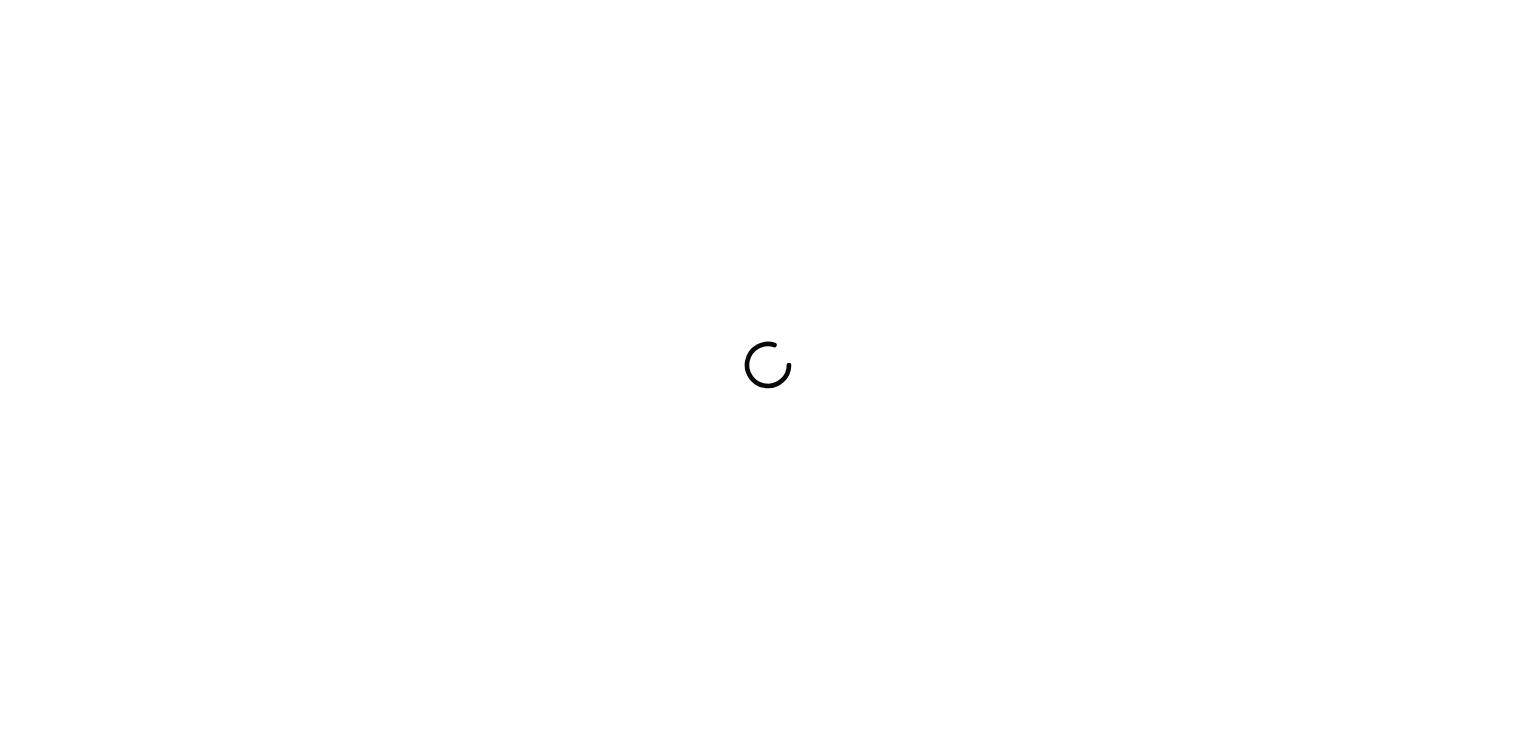scroll, scrollTop: 0, scrollLeft: 0, axis: both 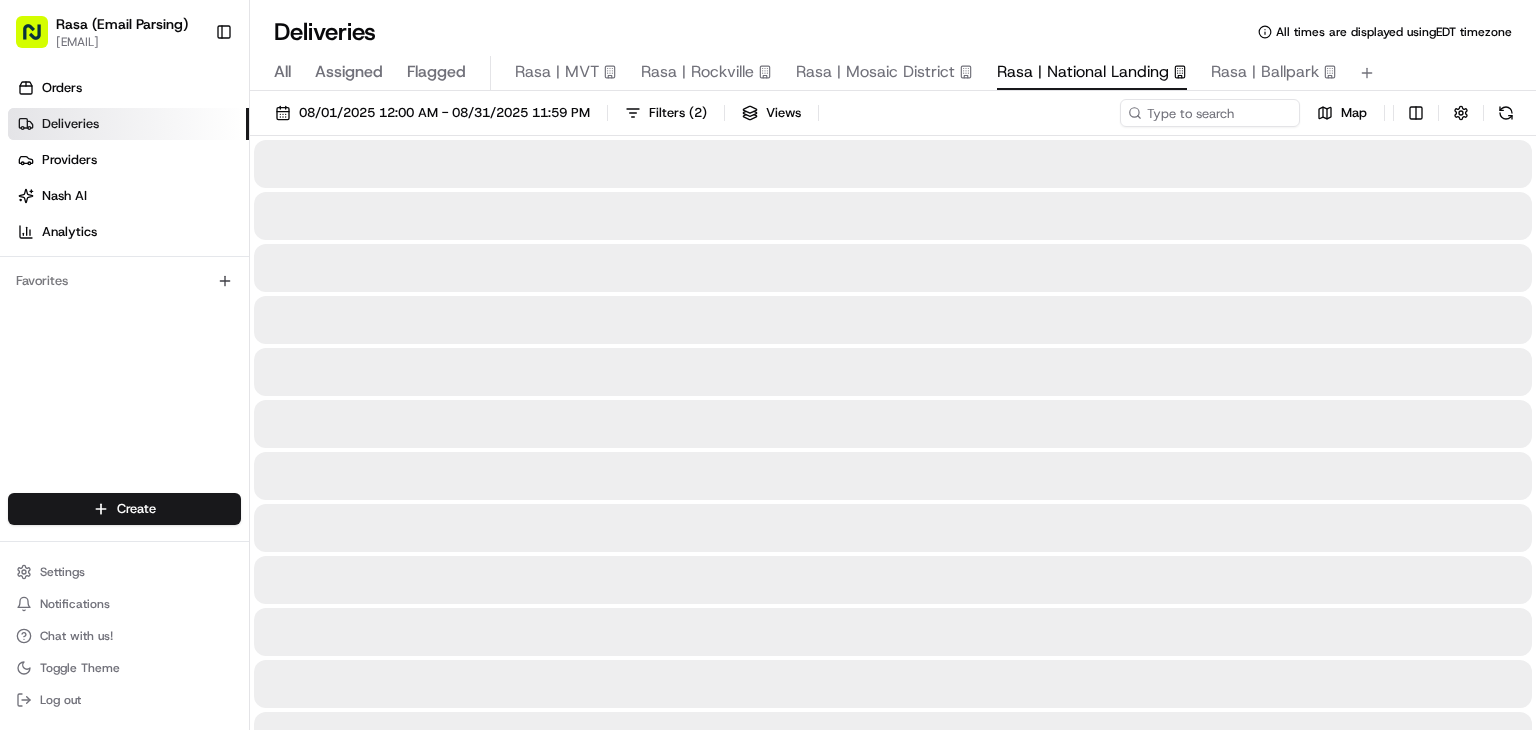 click on "Rasa | National Landing" at bounding box center [1092, 73] 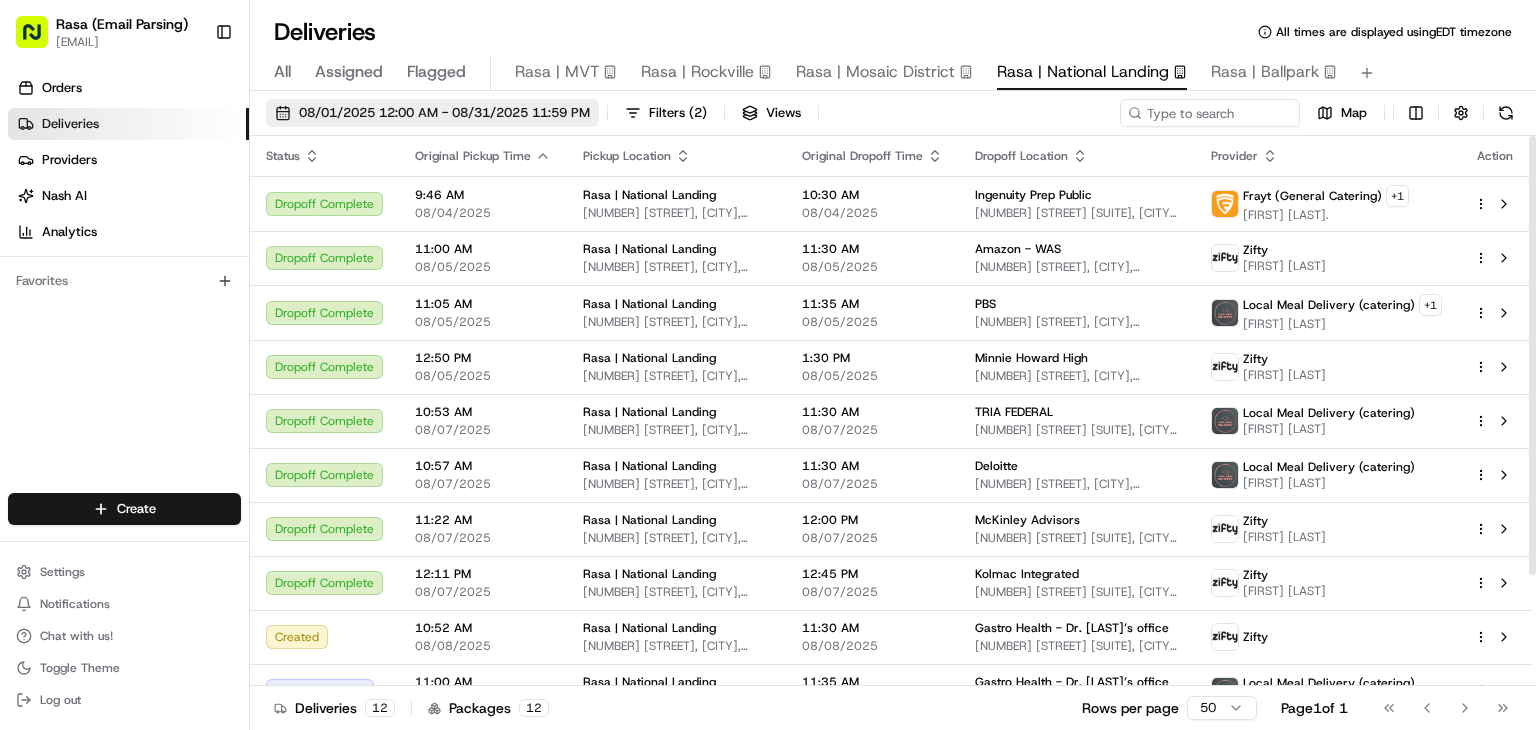 click on "08/01/2025 12:00 AM - 08/31/2025 11:59 PM" at bounding box center (444, 113) 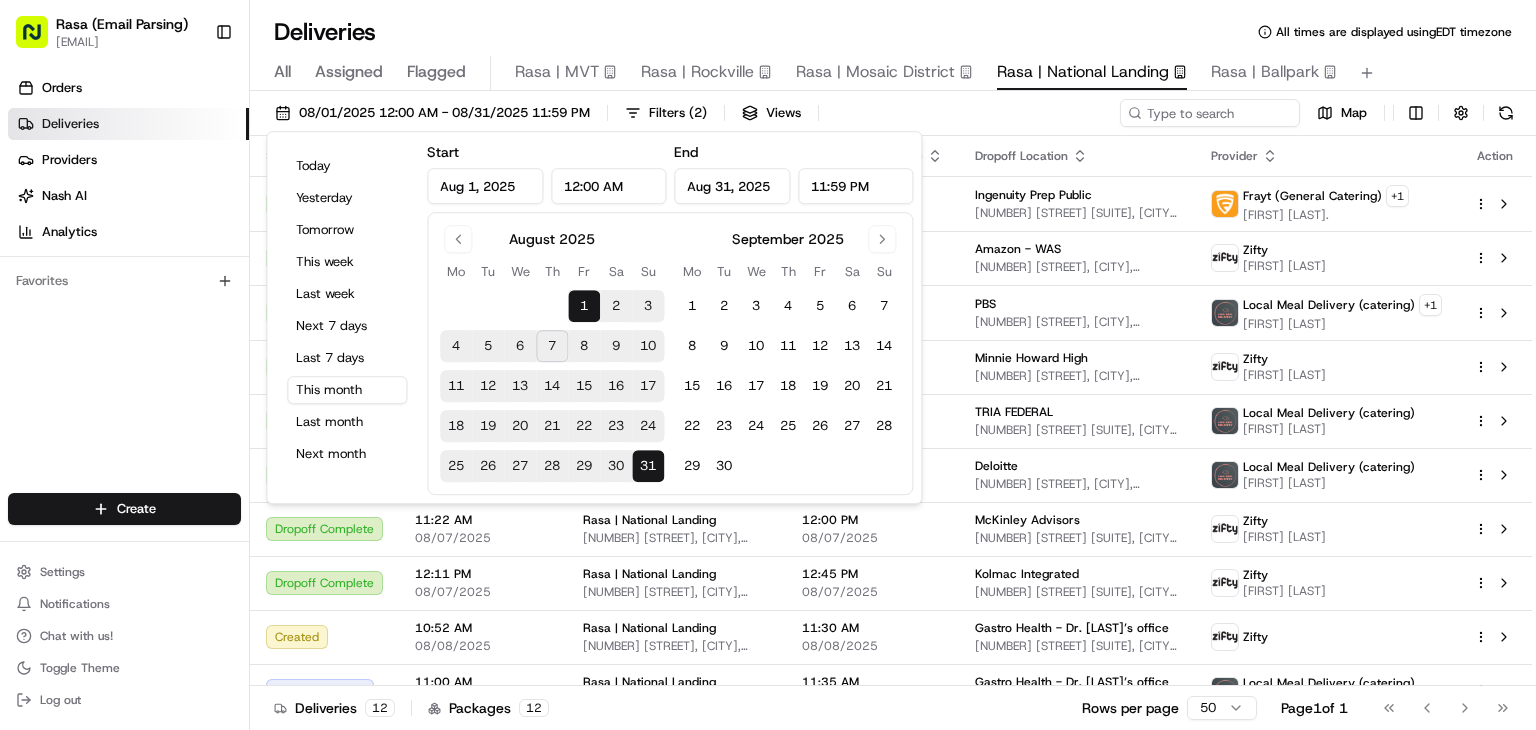 click on "8" at bounding box center [584, 346] 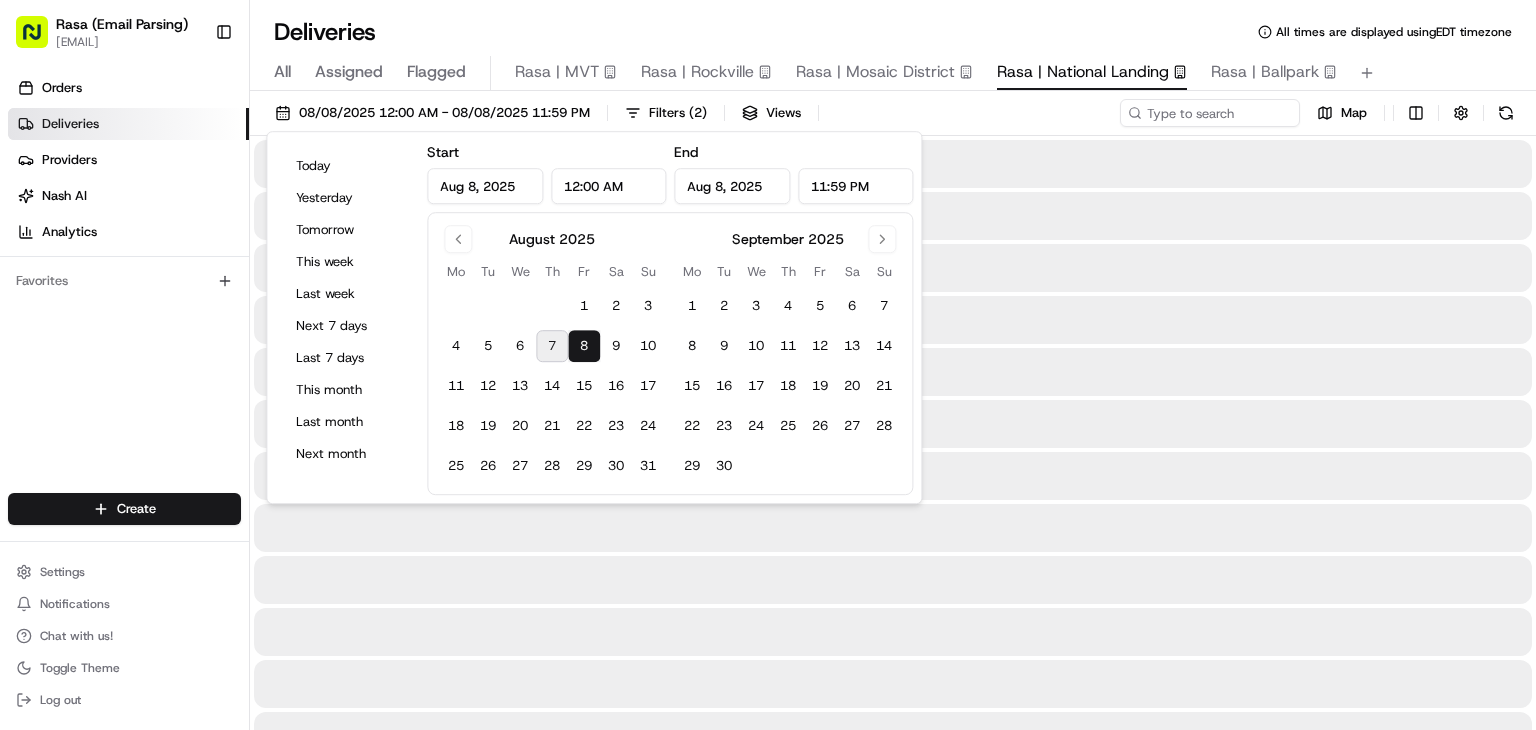 type on "Aug 8, 2025" 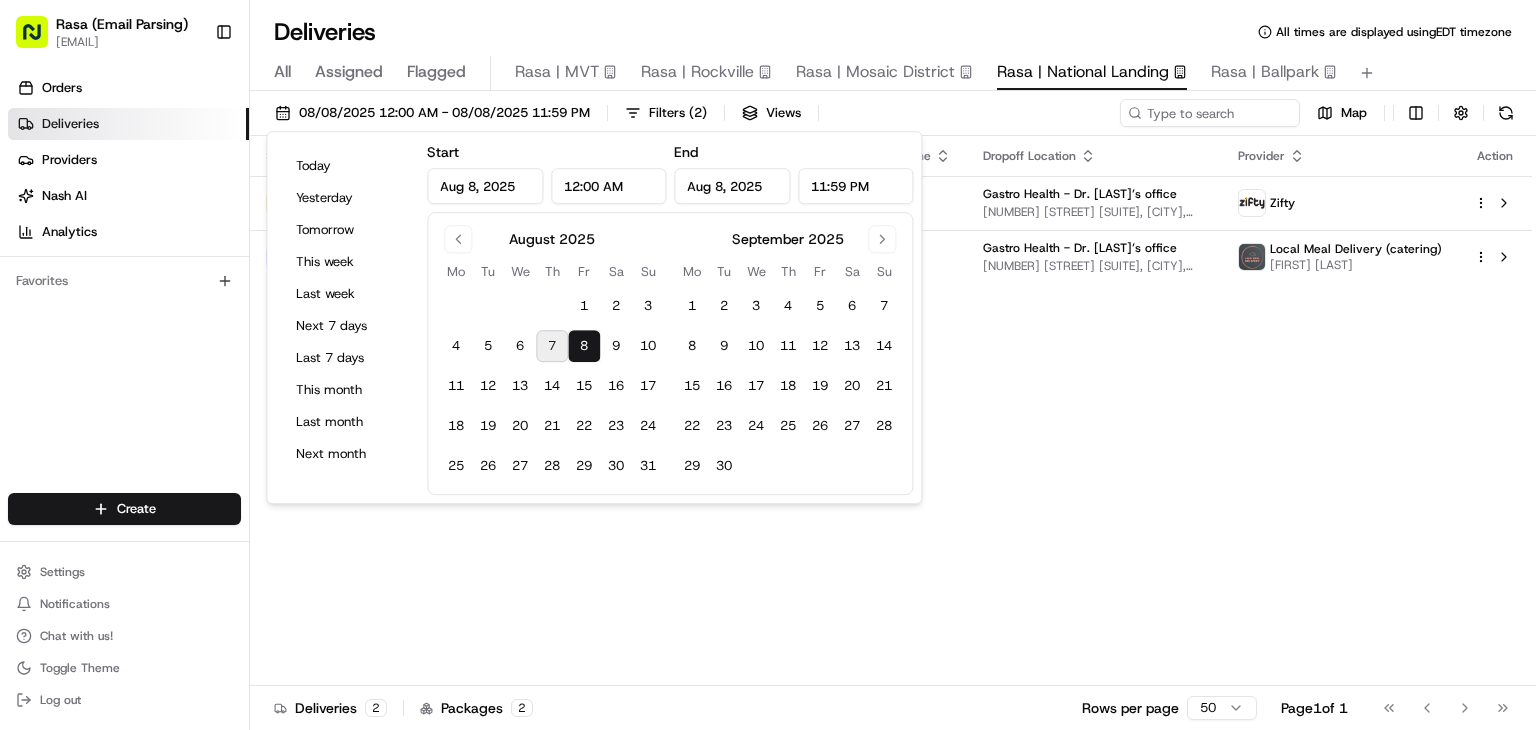 click on "Status Original Pickup Time Pickup Location Original Dropoff Time Dropoff Location Provider Action Created 10:52 AM 08/08/2025 Rasa | National Landing 2200 Crystal Dr, Arlington, VA 22202, USA 11:30 AM 08/08/2025 Gastro Health - Dr. Maholtra&rsquo;s office 4660 Kenmore Ave # 810, Alexandria, VA 22304, USA Zifty Assigned Driver 11:00 AM 08/08/2025 Rasa | National Landing 2200 Crystal Dr, f, Arlington, VA 22202, US 11:35 AM 08/08/2025 Gastro Health - Dr. Maholtra’s office 4660 Kenmore Ave # 810, Alexandria, VA 22304, USA Local Meal Delivery (catering) Fred Nguessan" at bounding box center [891, 411] 